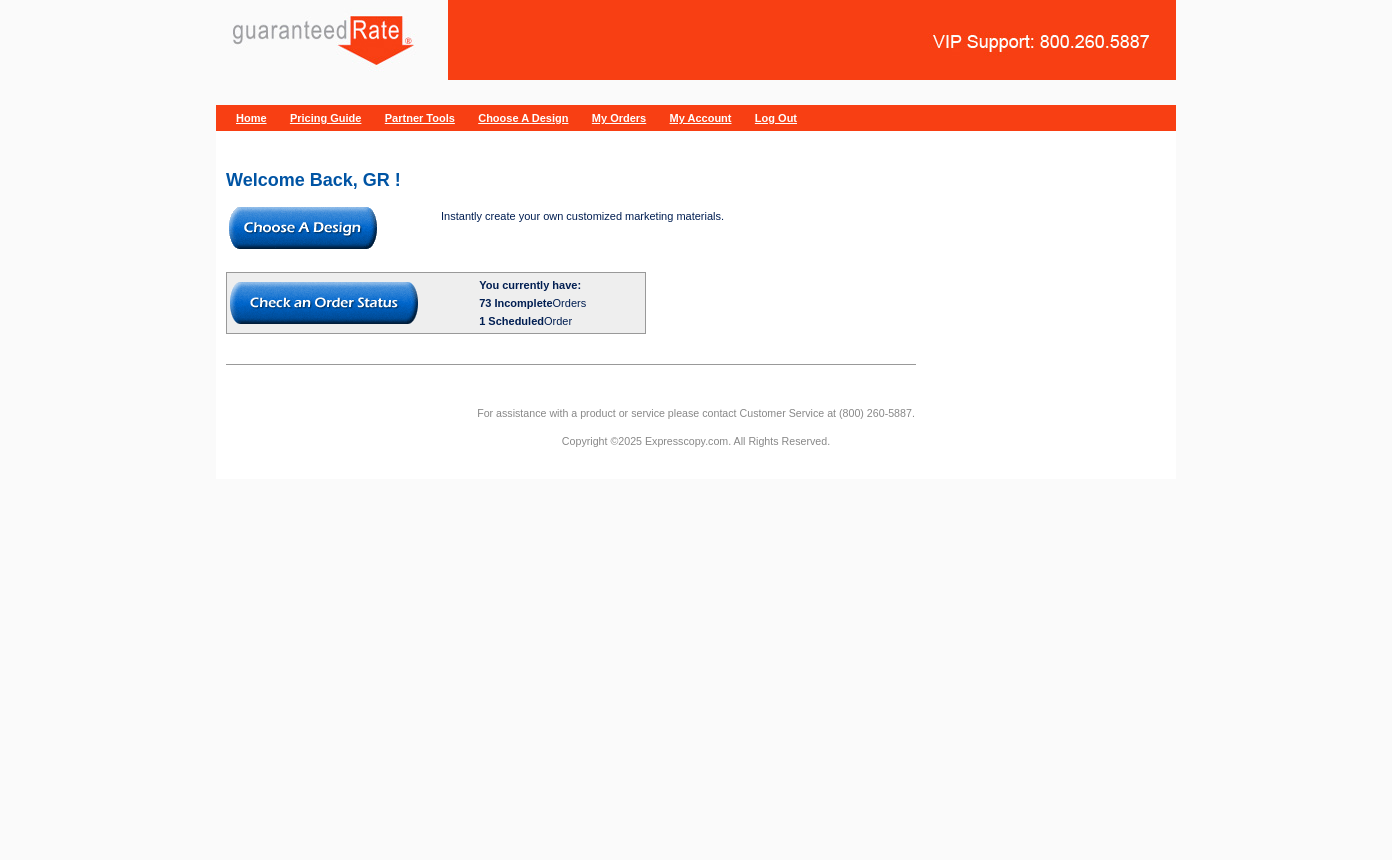 scroll, scrollTop: 0, scrollLeft: 0, axis: both 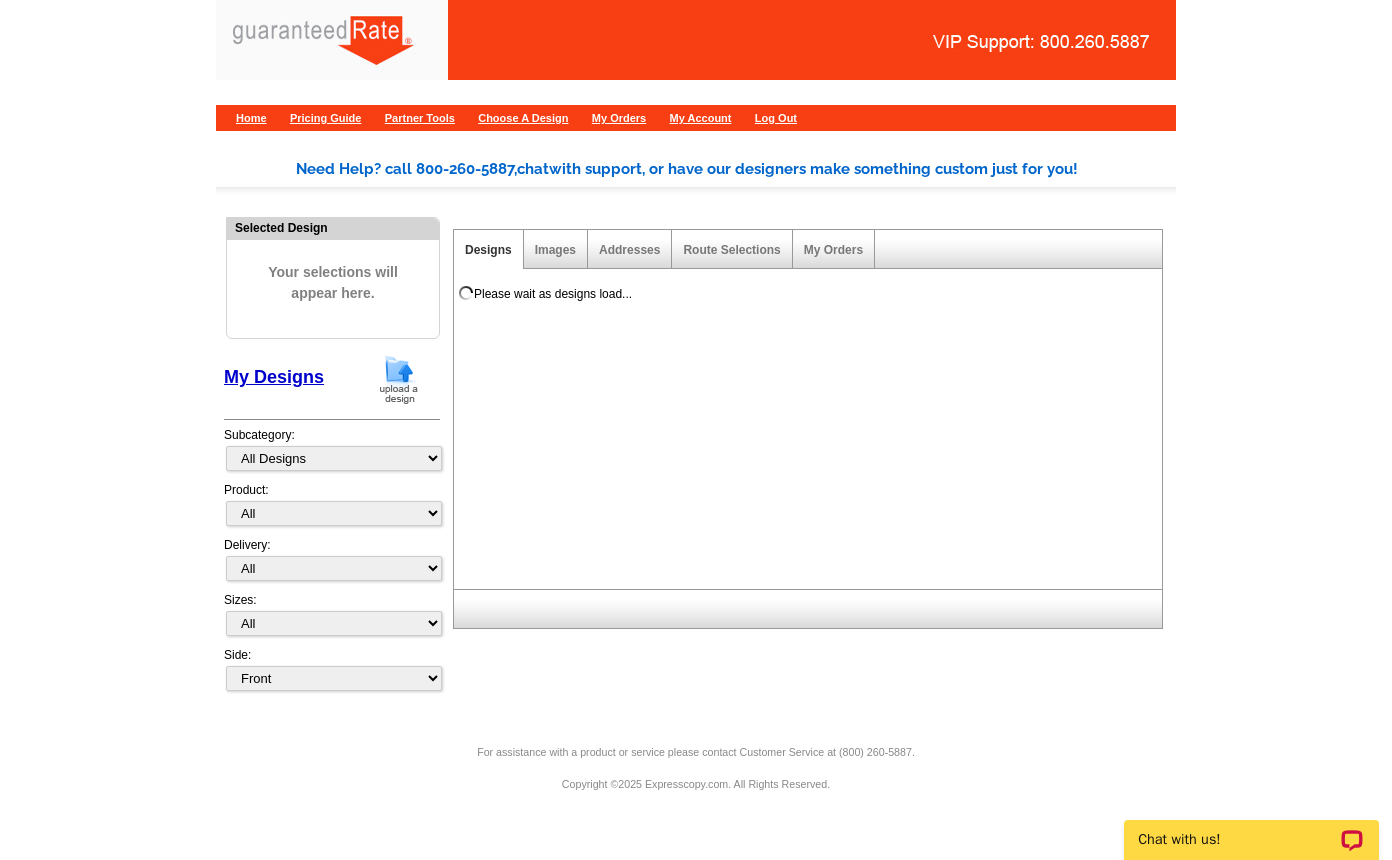 click at bounding box center (399, 379) 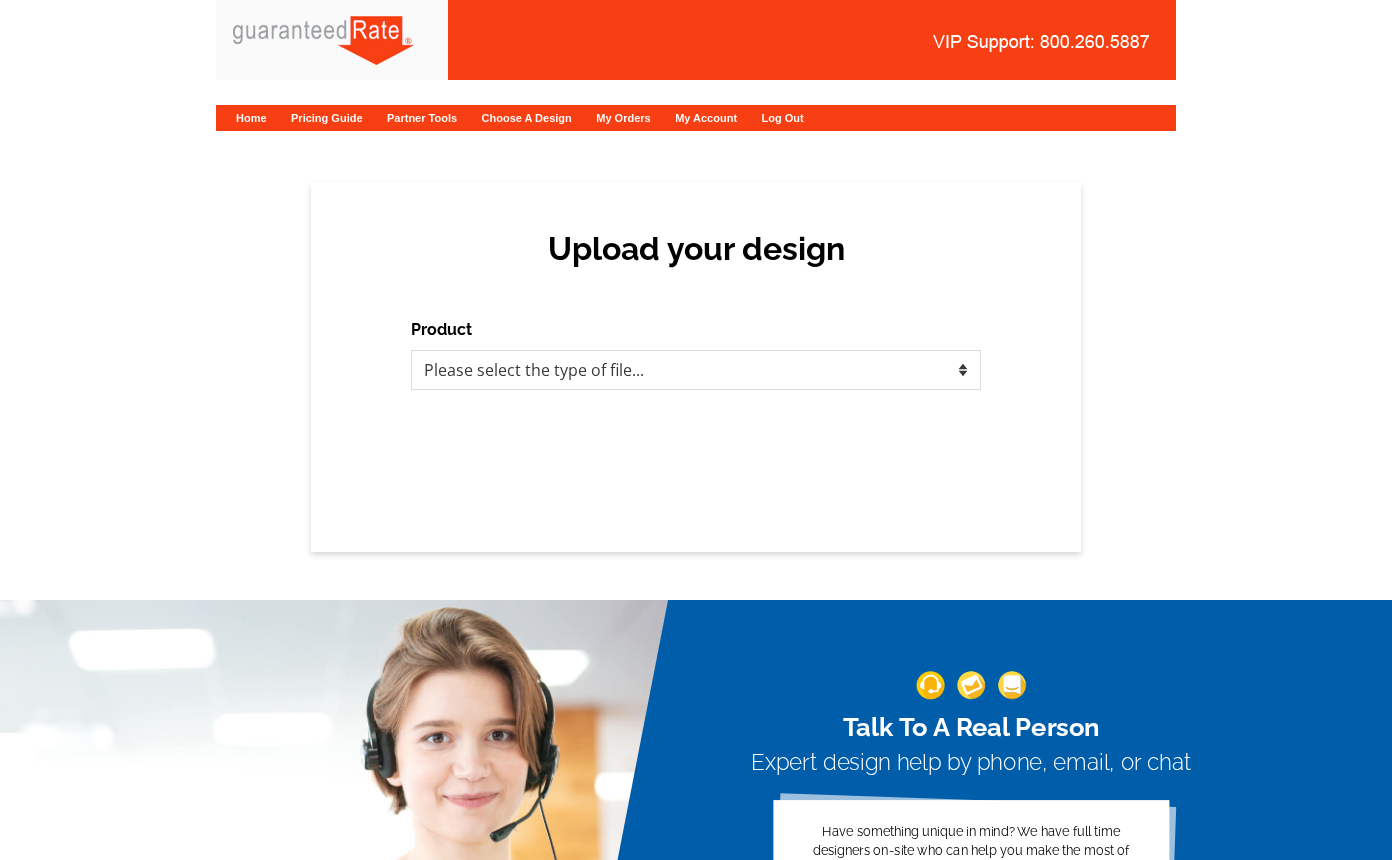 scroll, scrollTop: 0, scrollLeft: 0, axis: both 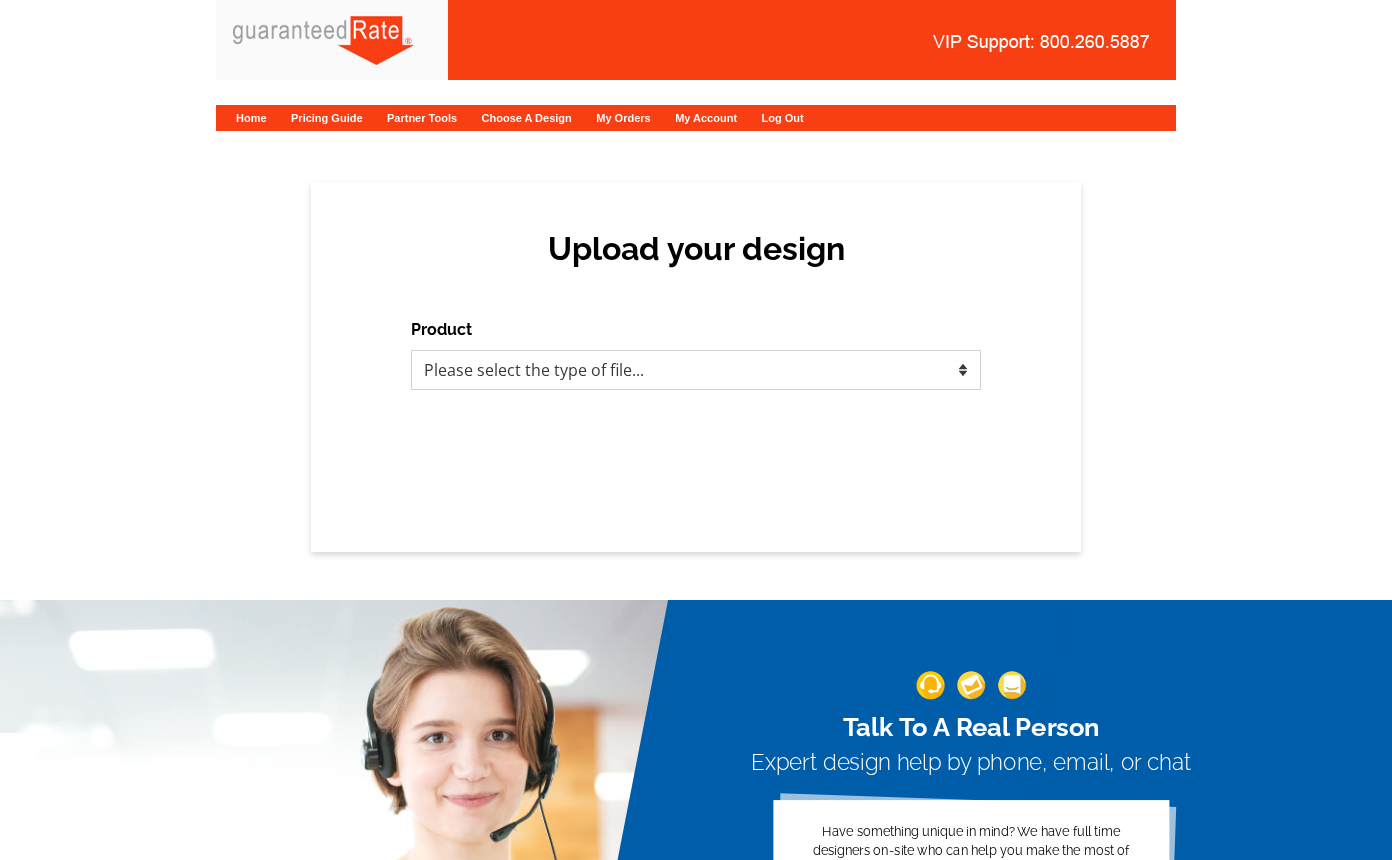 click on "Please select the type of file...
Postcards
Calendars
Business Cards
Letters and flyers
Greeting Cards" at bounding box center (696, 370) 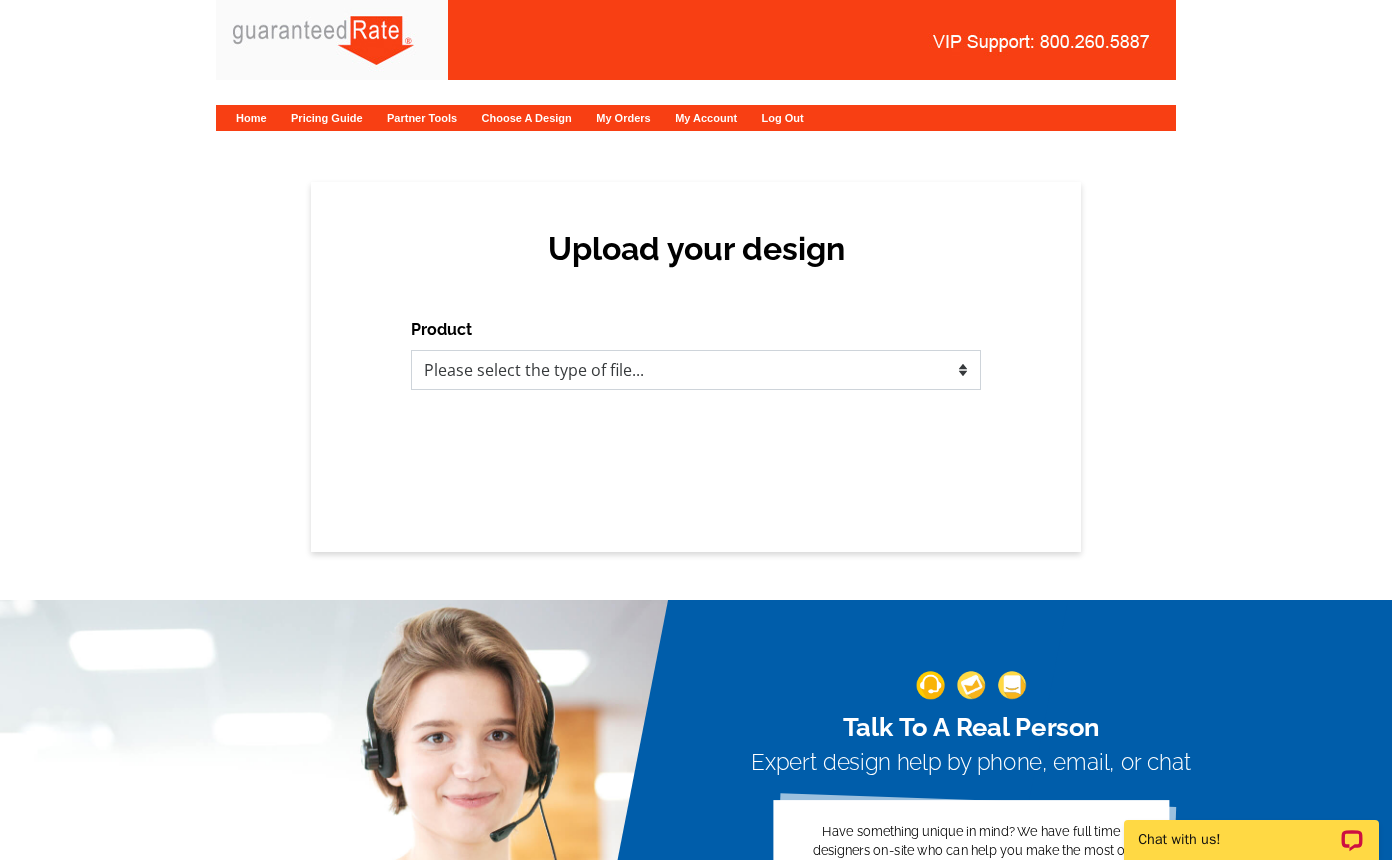 scroll, scrollTop: 0, scrollLeft: 0, axis: both 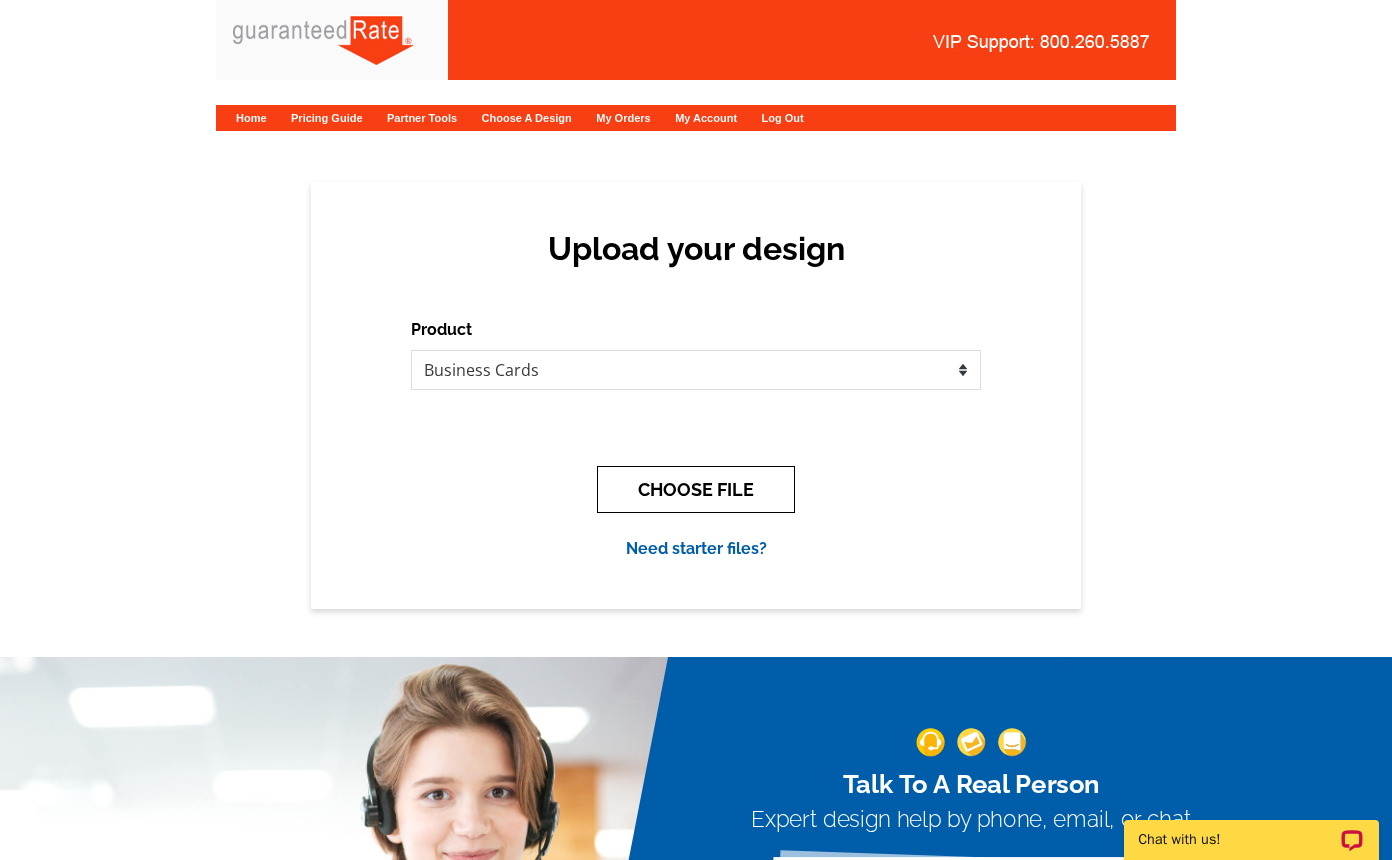 click on "CHOOSE FILE" at bounding box center (696, 489) 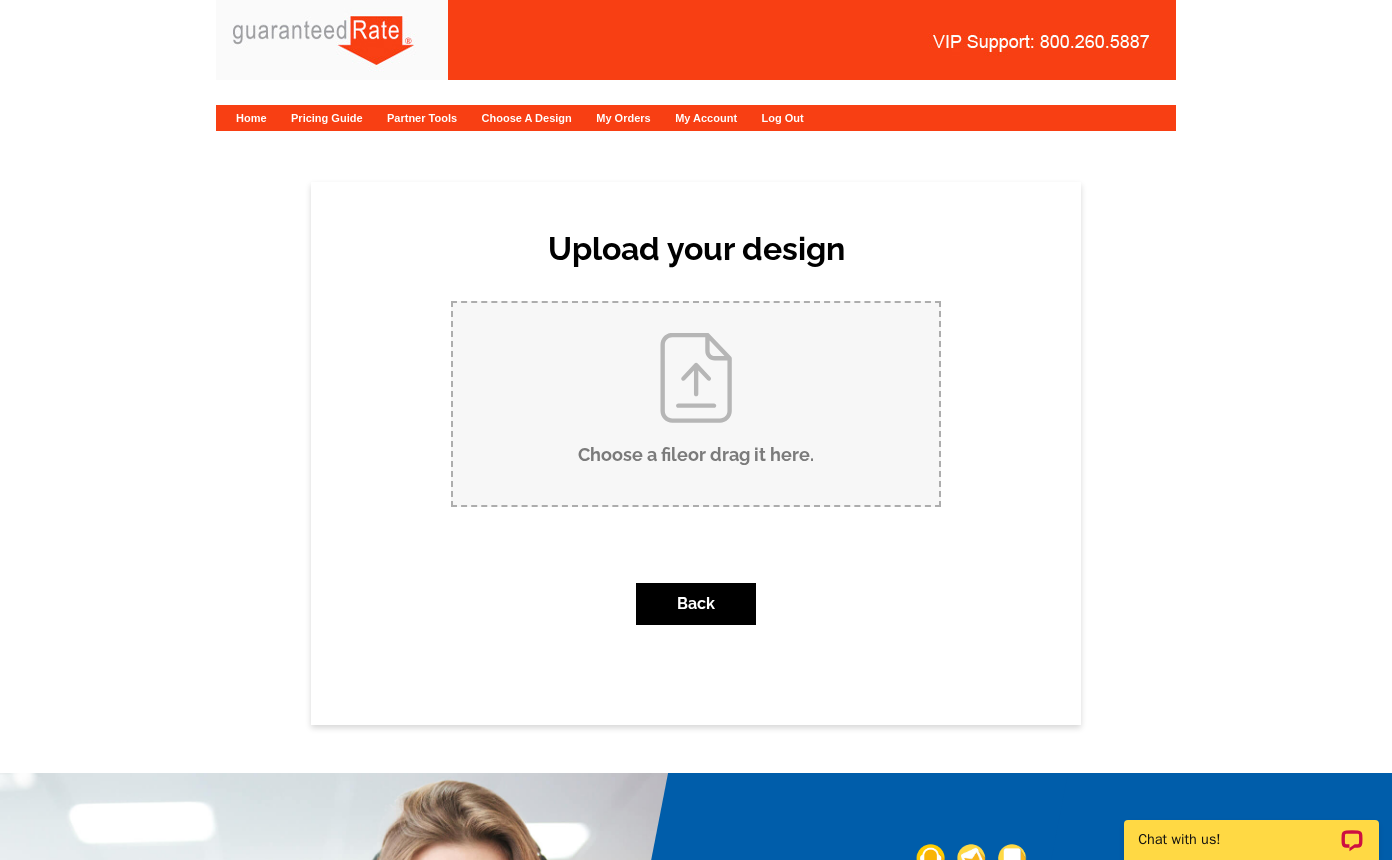 click on "Choose a file  or drag it here ." at bounding box center [696, 404] 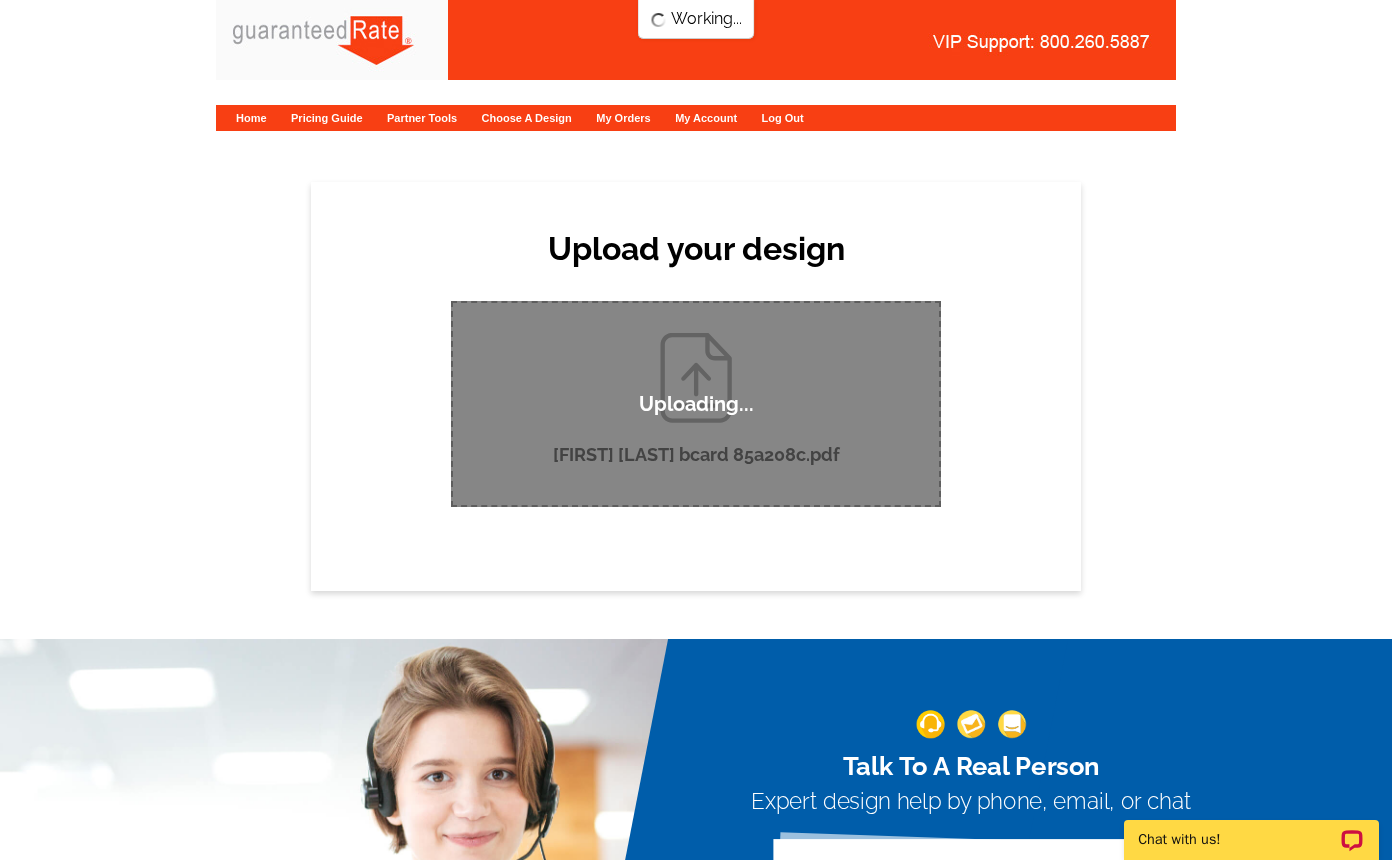 type 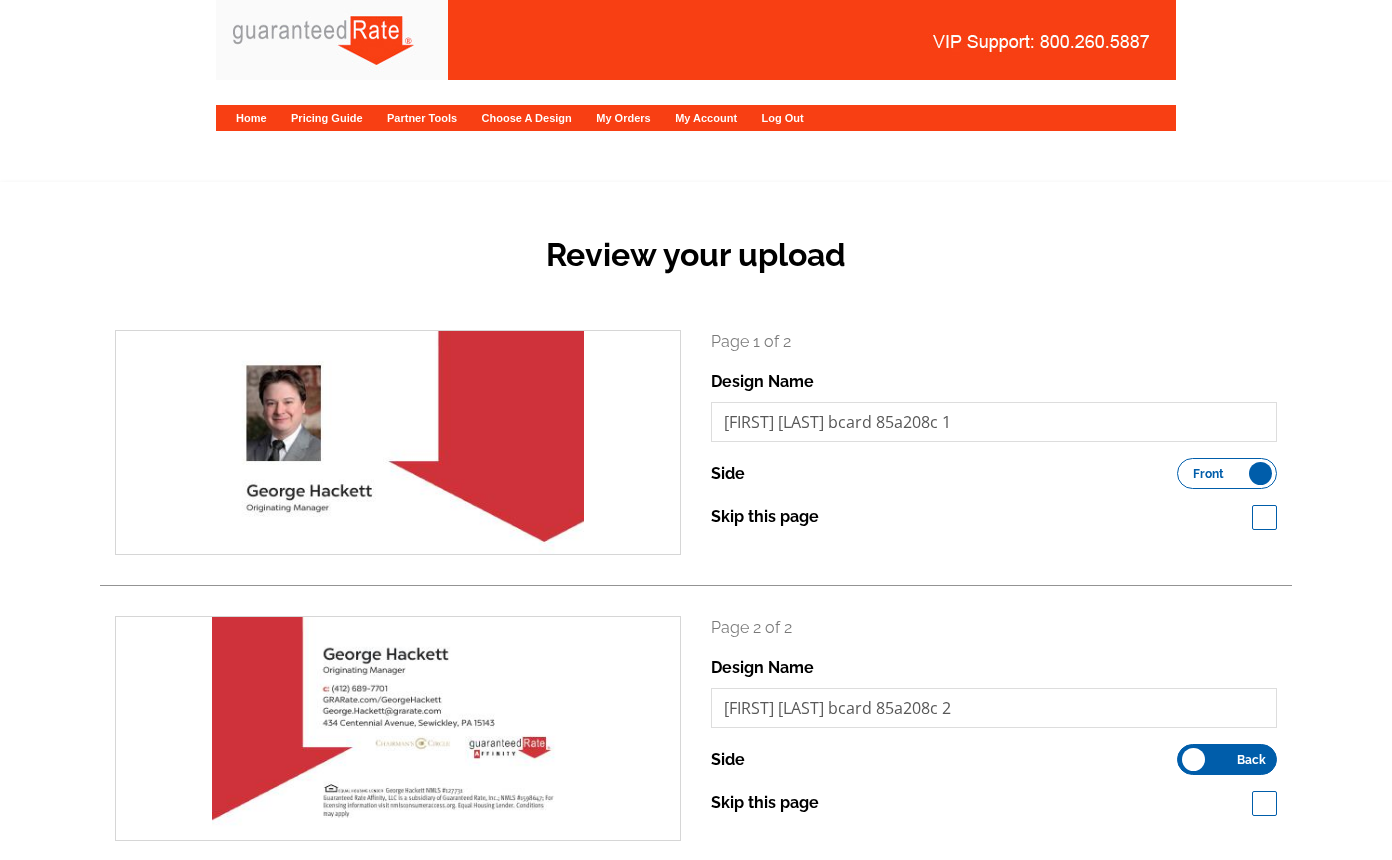 scroll, scrollTop: 0, scrollLeft: 0, axis: both 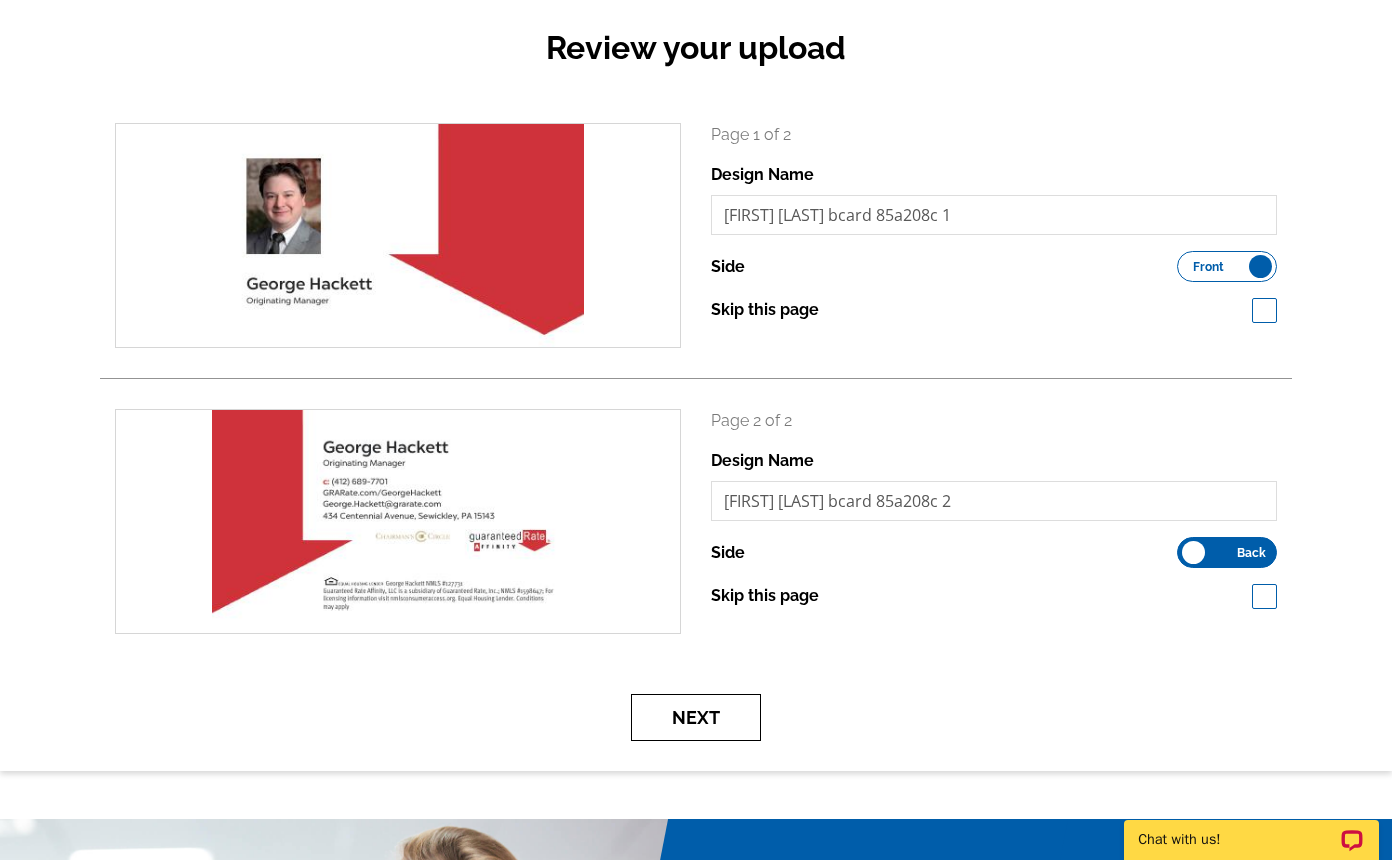 click on "Next" at bounding box center (696, 717) 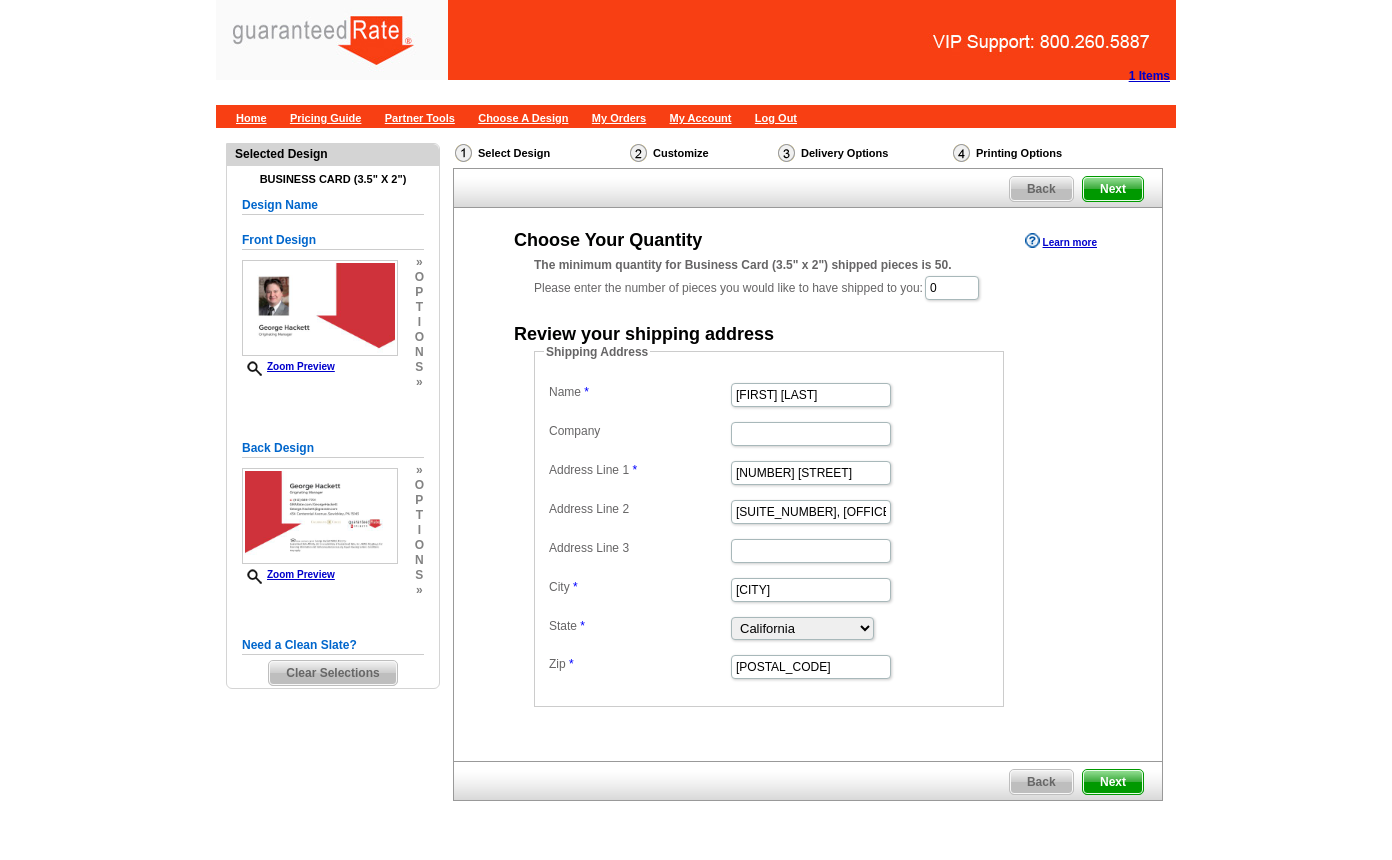 scroll, scrollTop: 0, scrollLeft: 0, axis: both 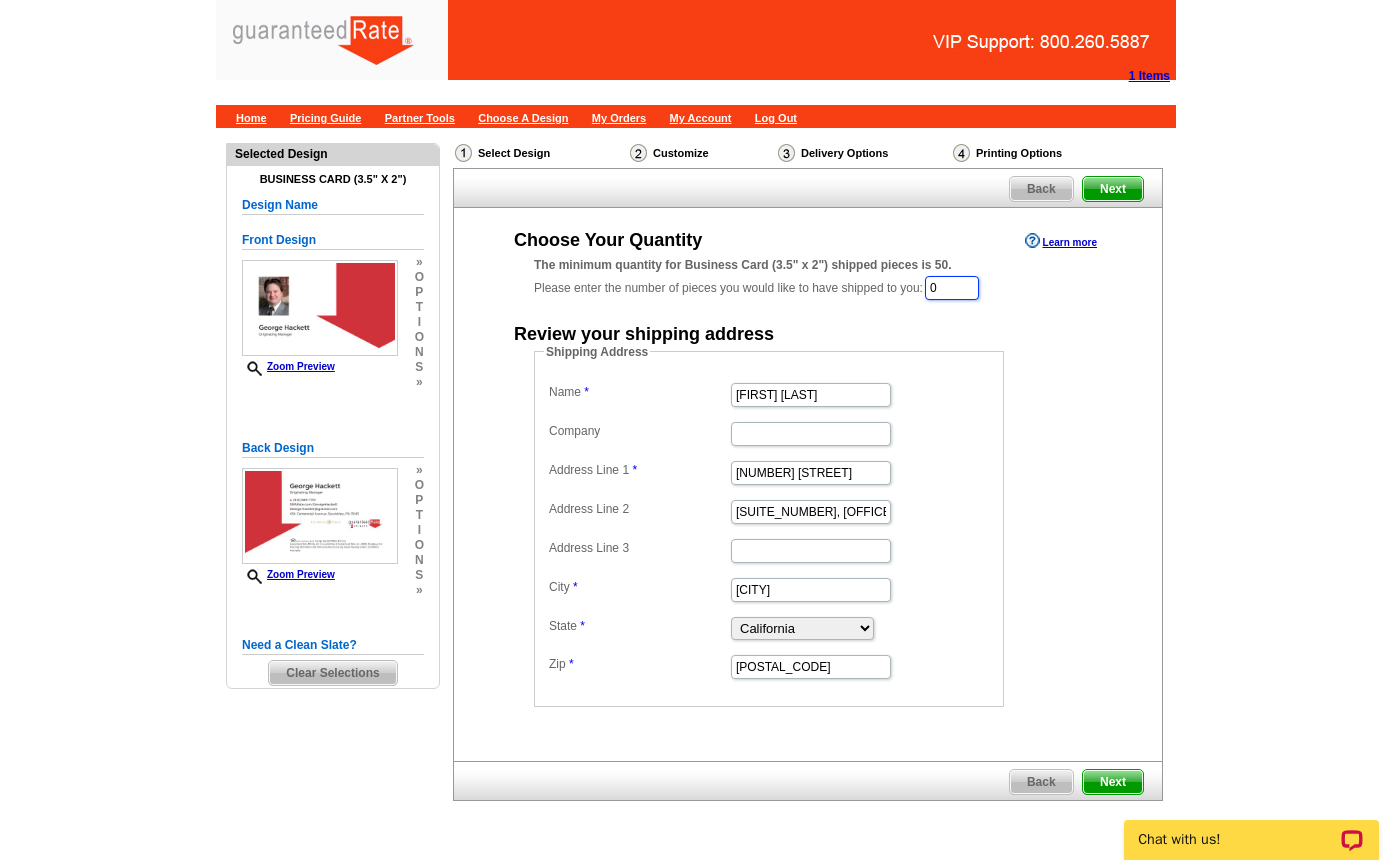 drag, startPoint x: 967, startPoint y: 290, endPoint x: 847, endPoint y: 292, distance: 120.01666 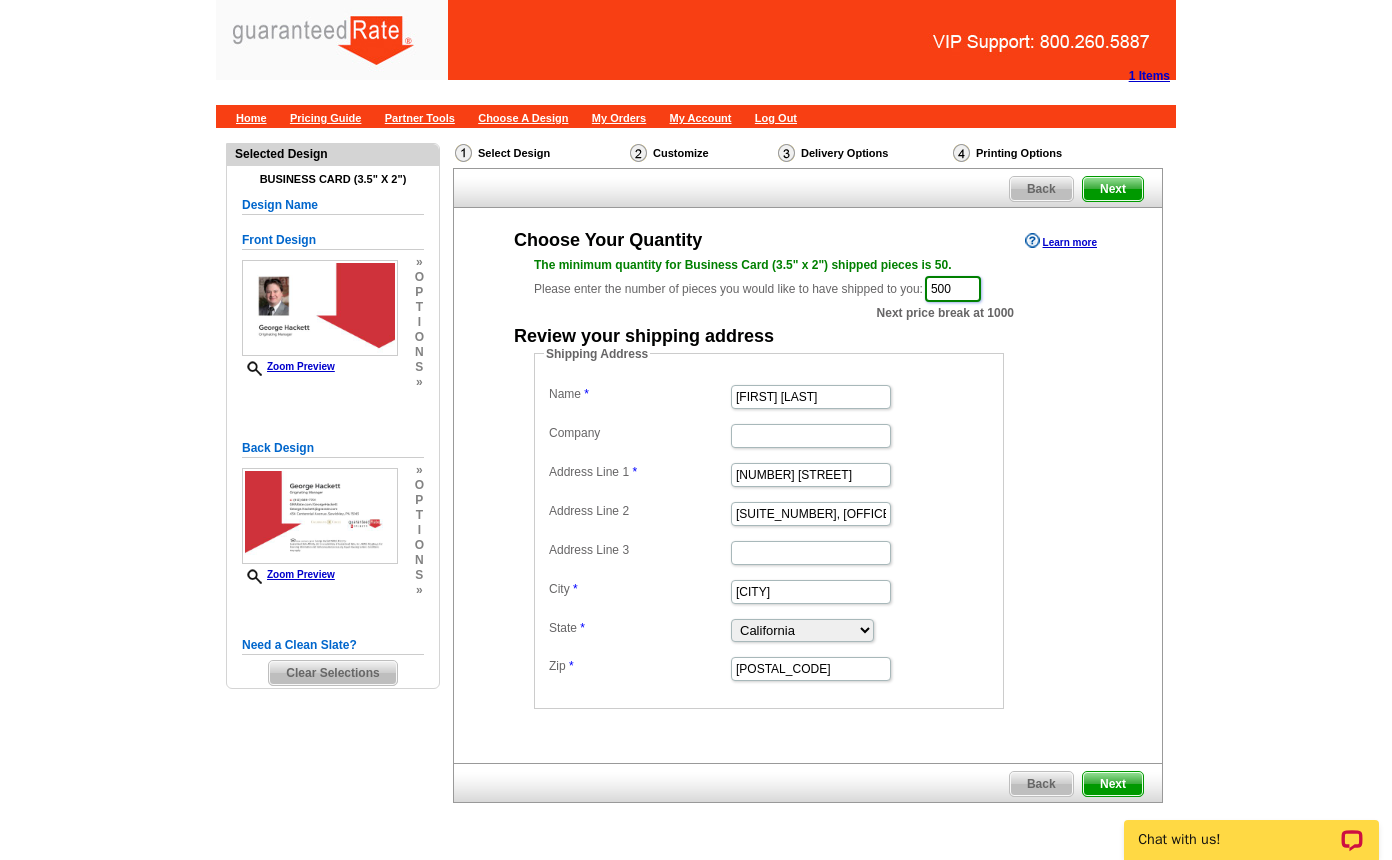 type on "500" 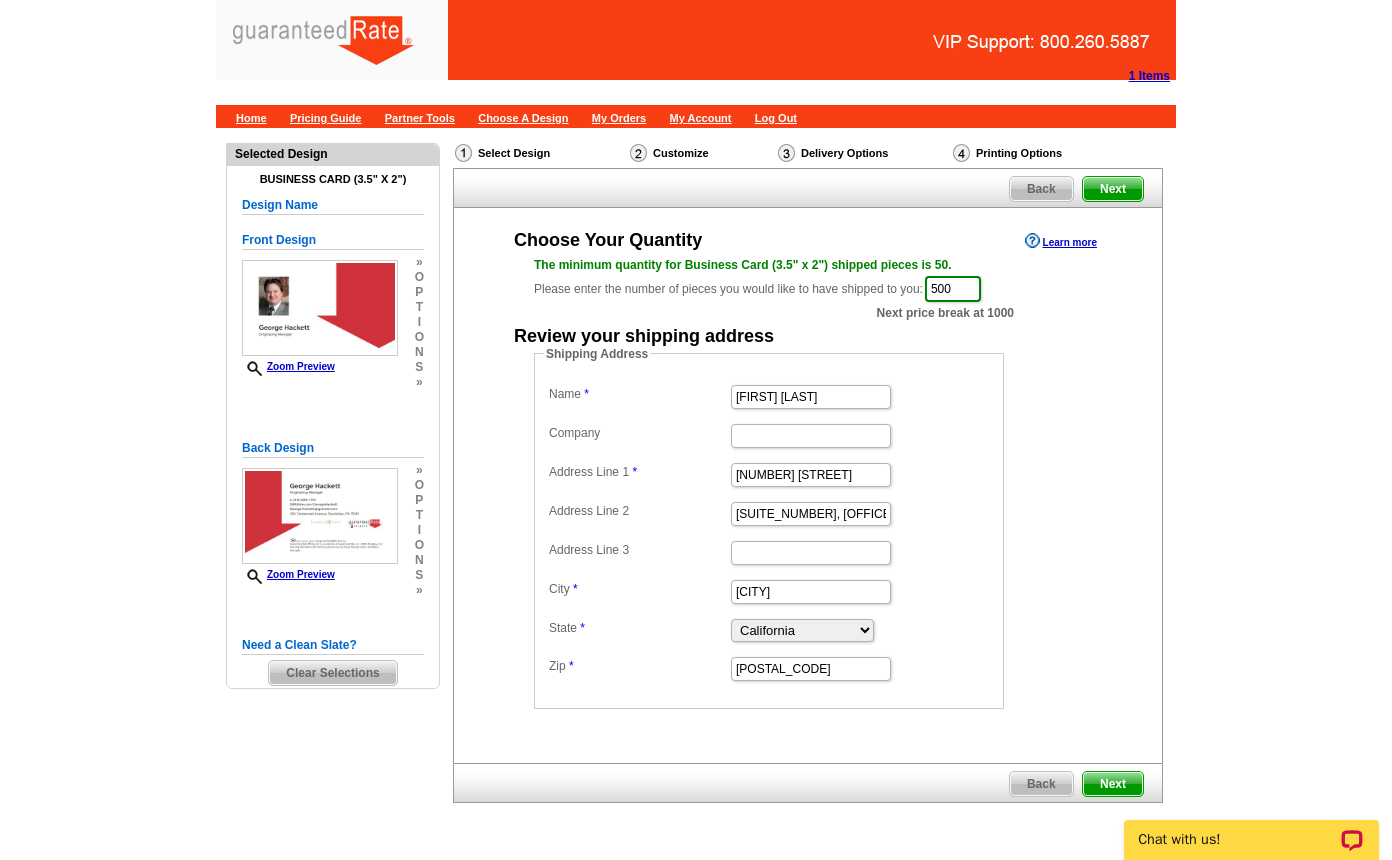 click on "Choose Your Quantity
Learn more
The minimum quantity for Business Card (3.5" x 2") shipped pieces is 50.
Please enter the number of pieces you would like to have shipped to you:
500
Next price break at 1000
Review your shipping address
Shipping Address
Name
Bob Bachman
Company
Address Line 1
16185 Los Gatos Blvd
Address Line 2
Suite 205, Office 38
Address Line 3
City
Los Gatos
State
Alabama
Alaska
Arizona
Arkansas
California
Colorado
Connecticut
District of Columbia
Delaware
Florida Iowa" at bounding box center (808, 468) 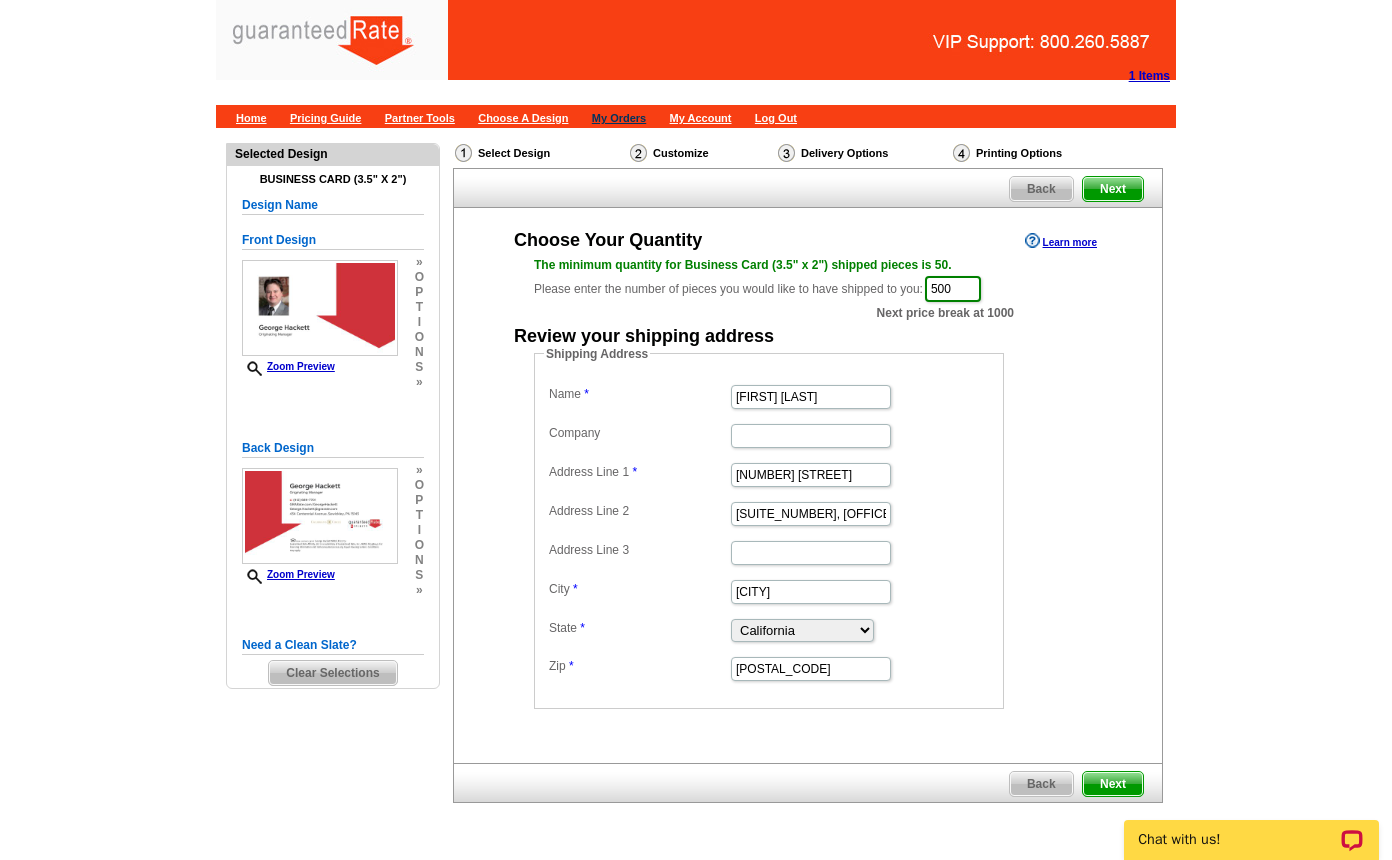 click on "My Orders" at bounding box center (619, 118) 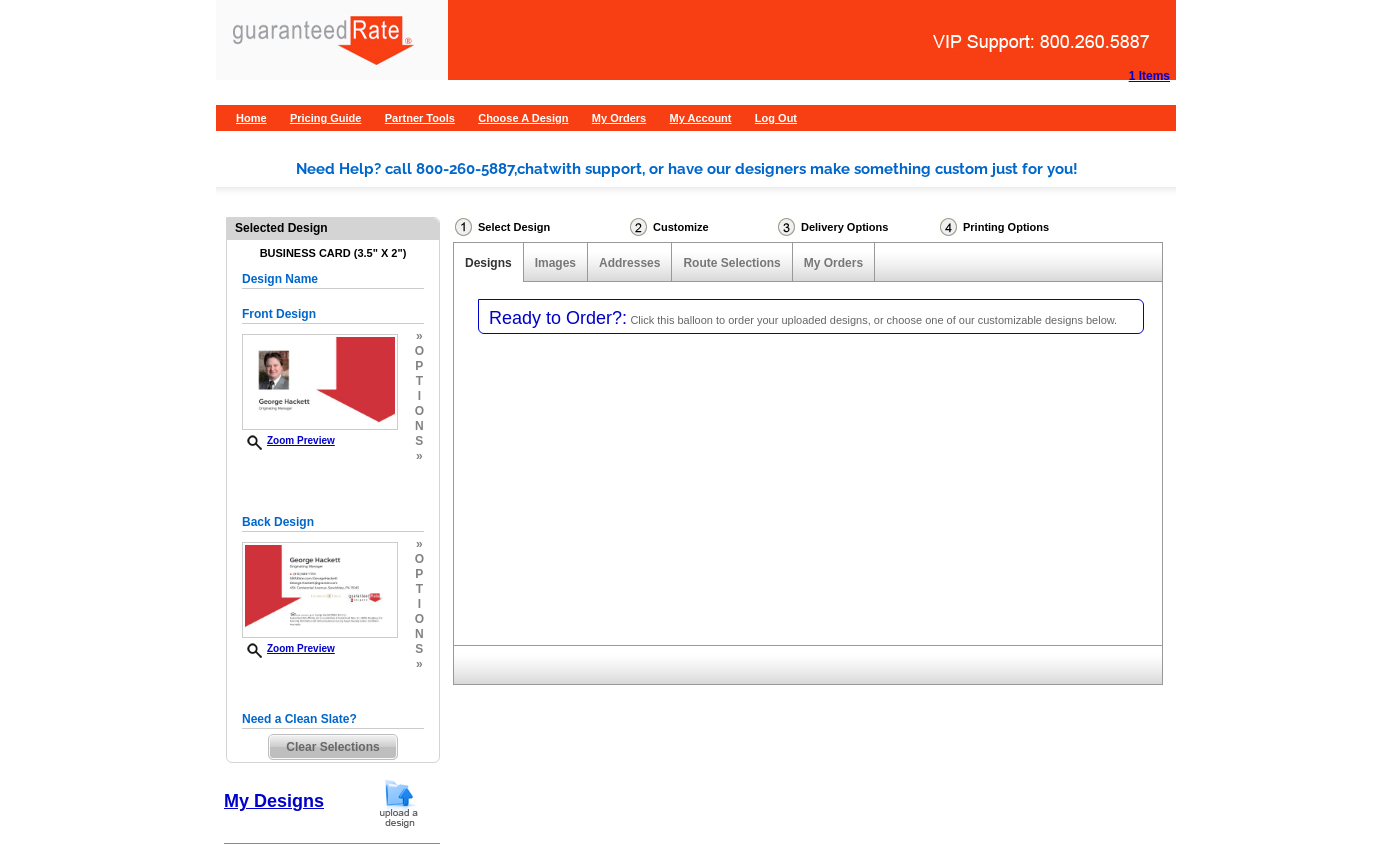 select on "3" 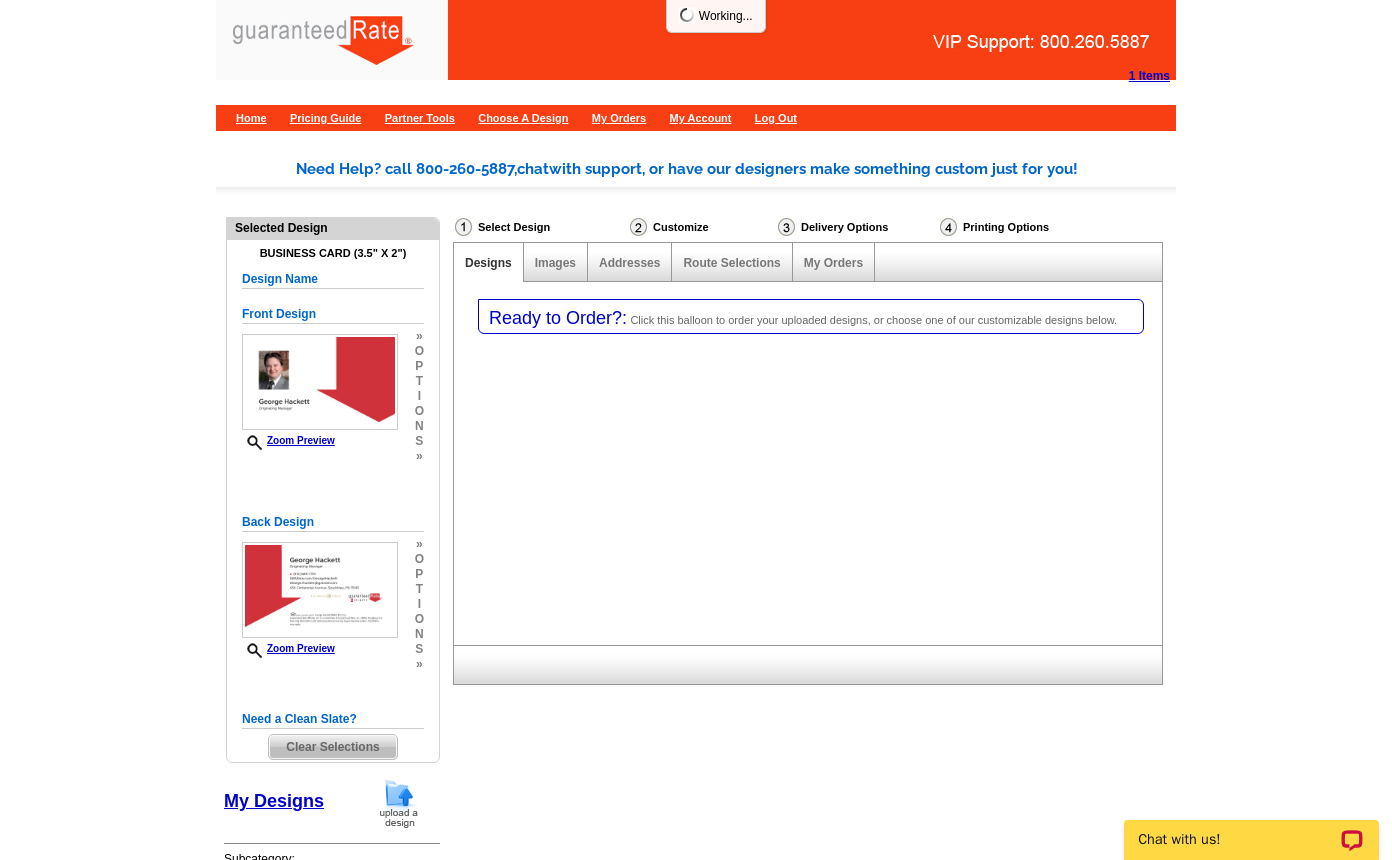 scroll, scrollTop: 0, scrollLeft: 0, axis: both 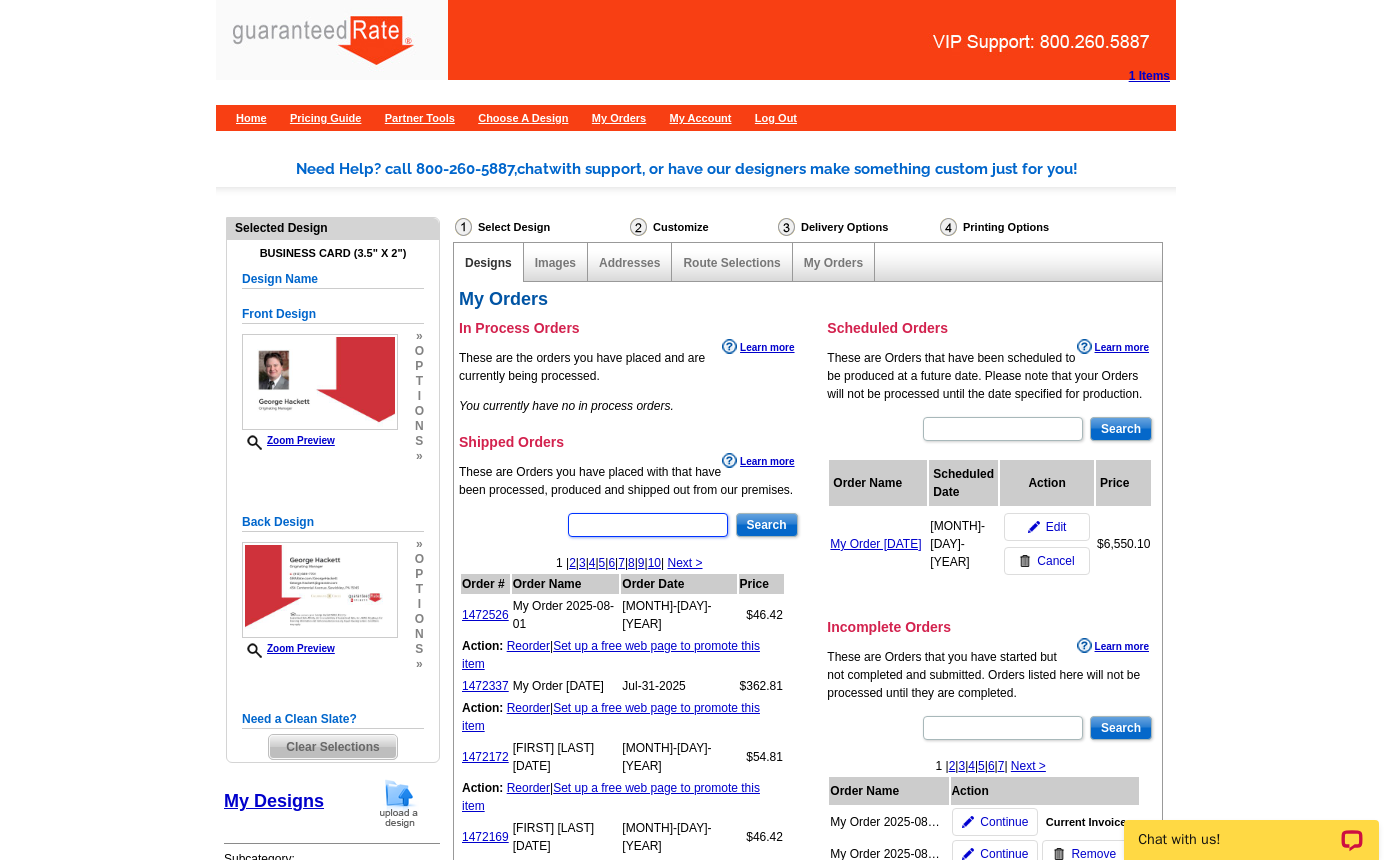 click at bounding box center (648, 525) 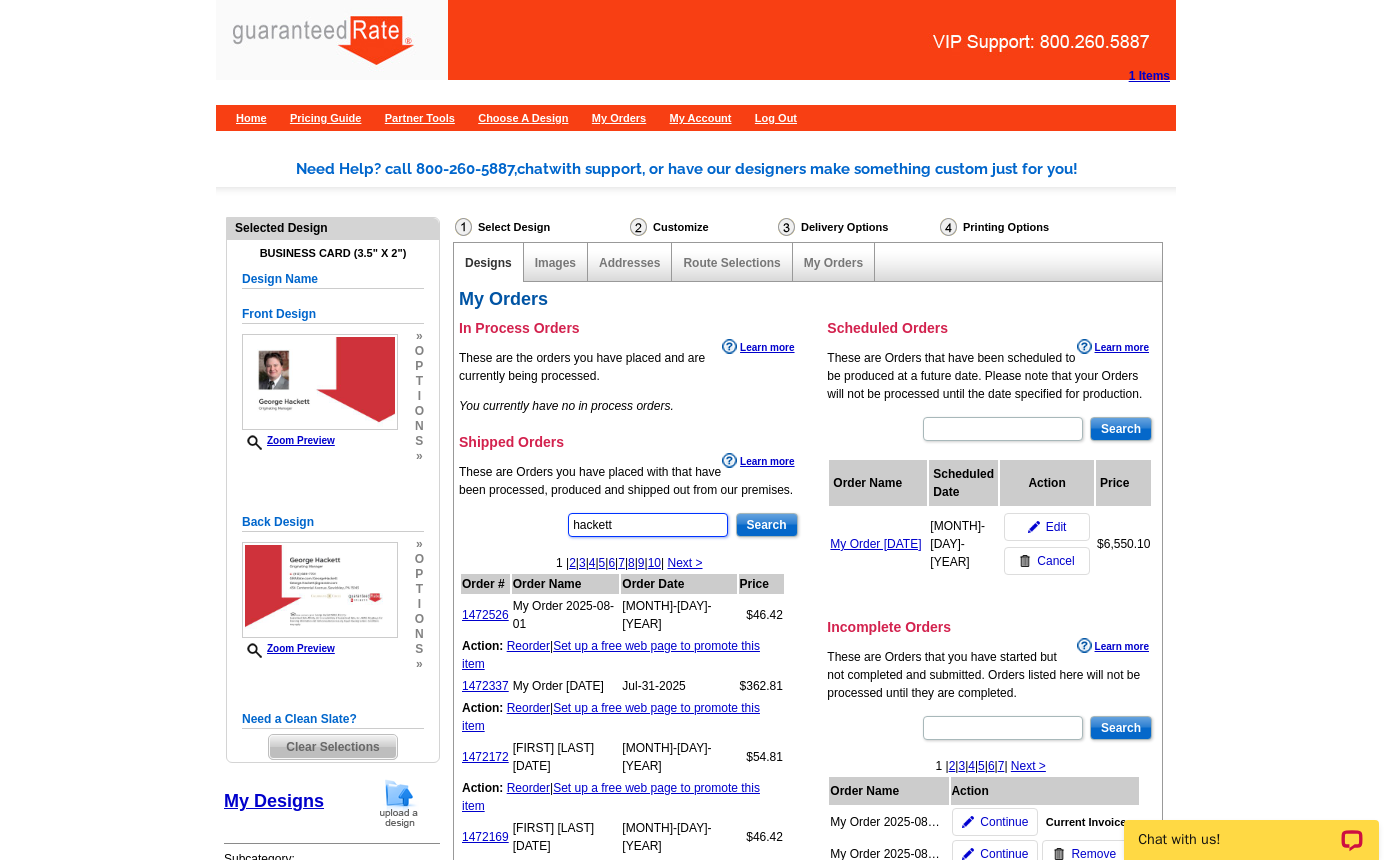 type on "hackett" 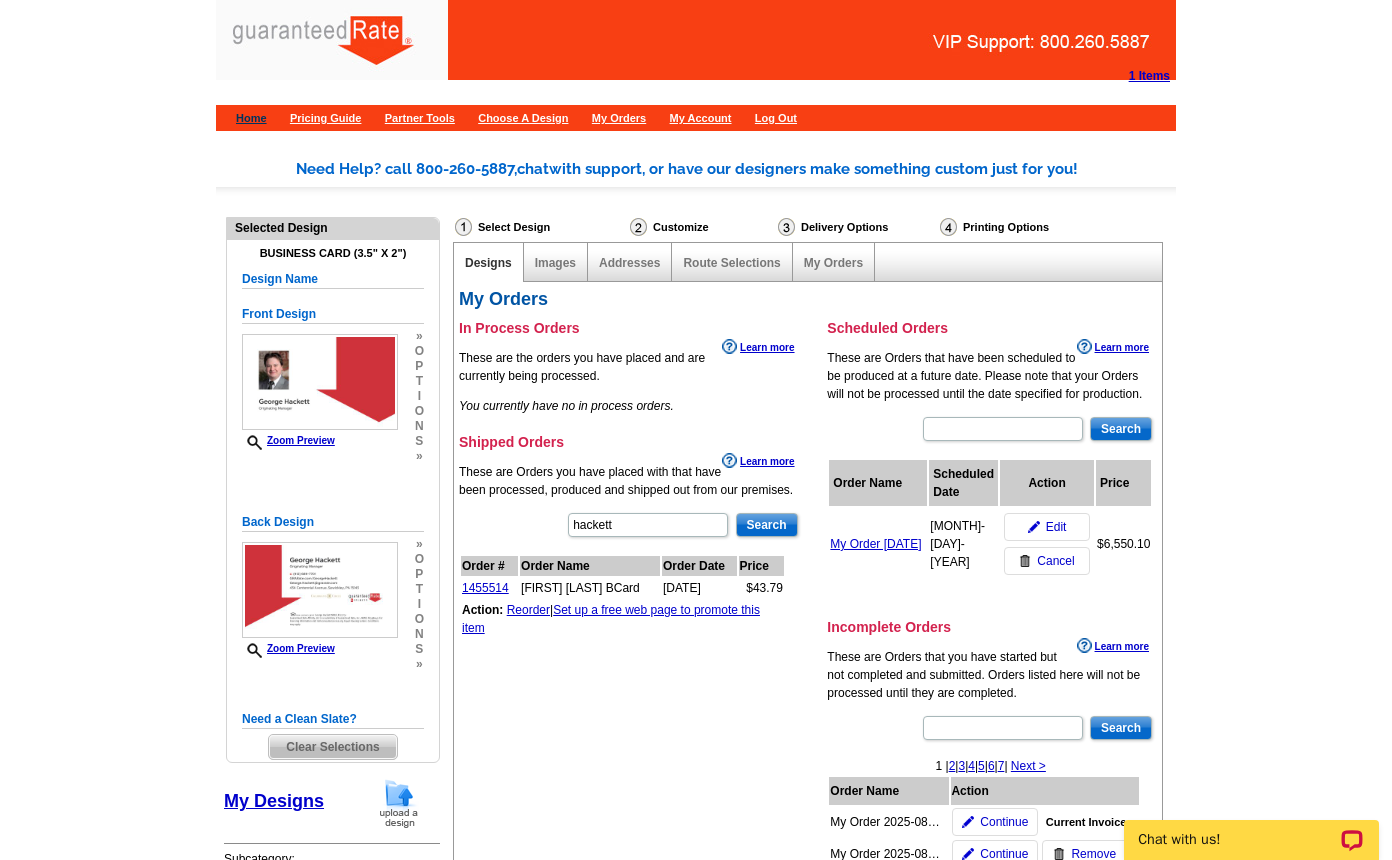 click on "Home" at bounding box center [251, 118] 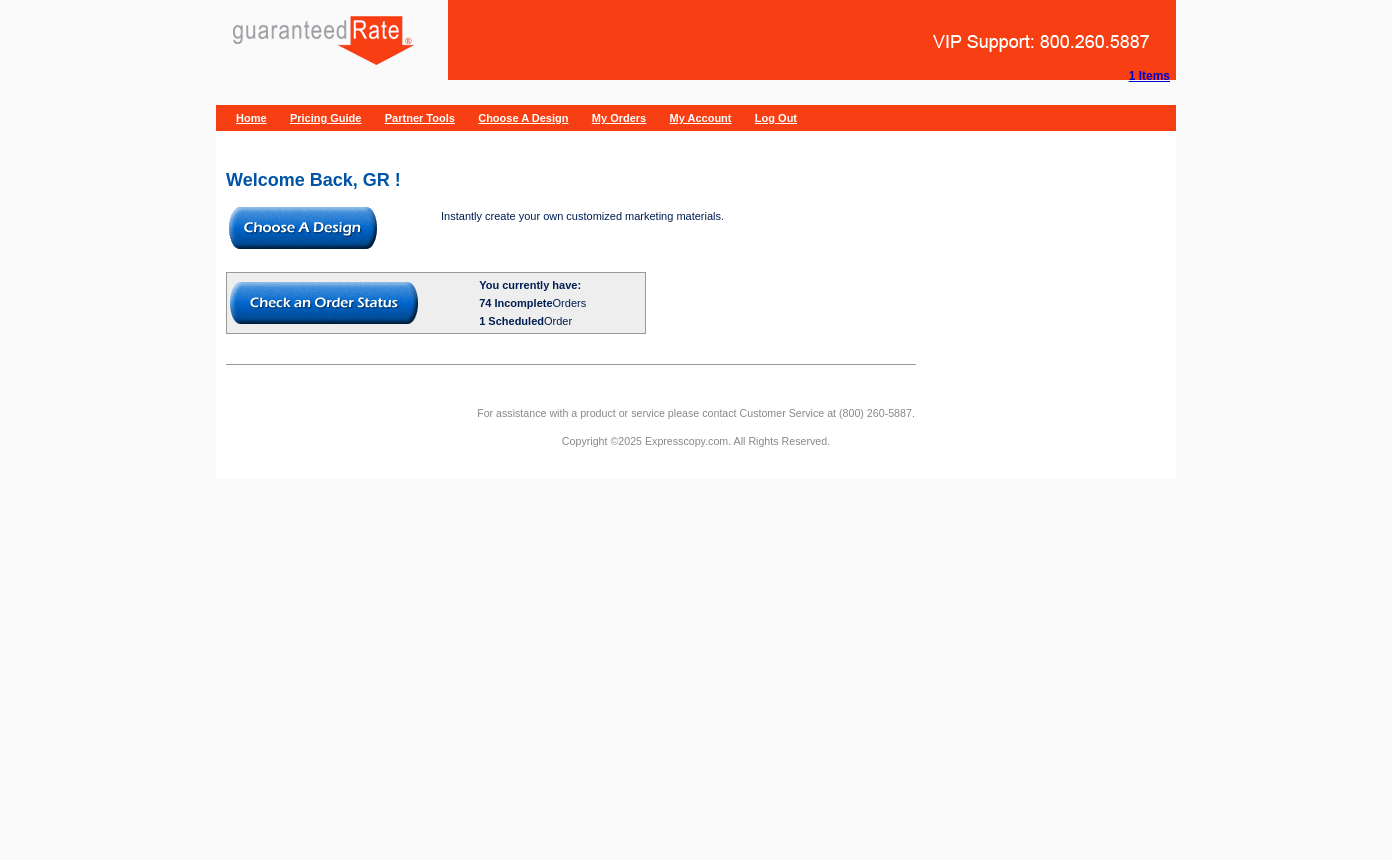 scroll, scrollTop: 0, scrollLeft: 0, axis: both 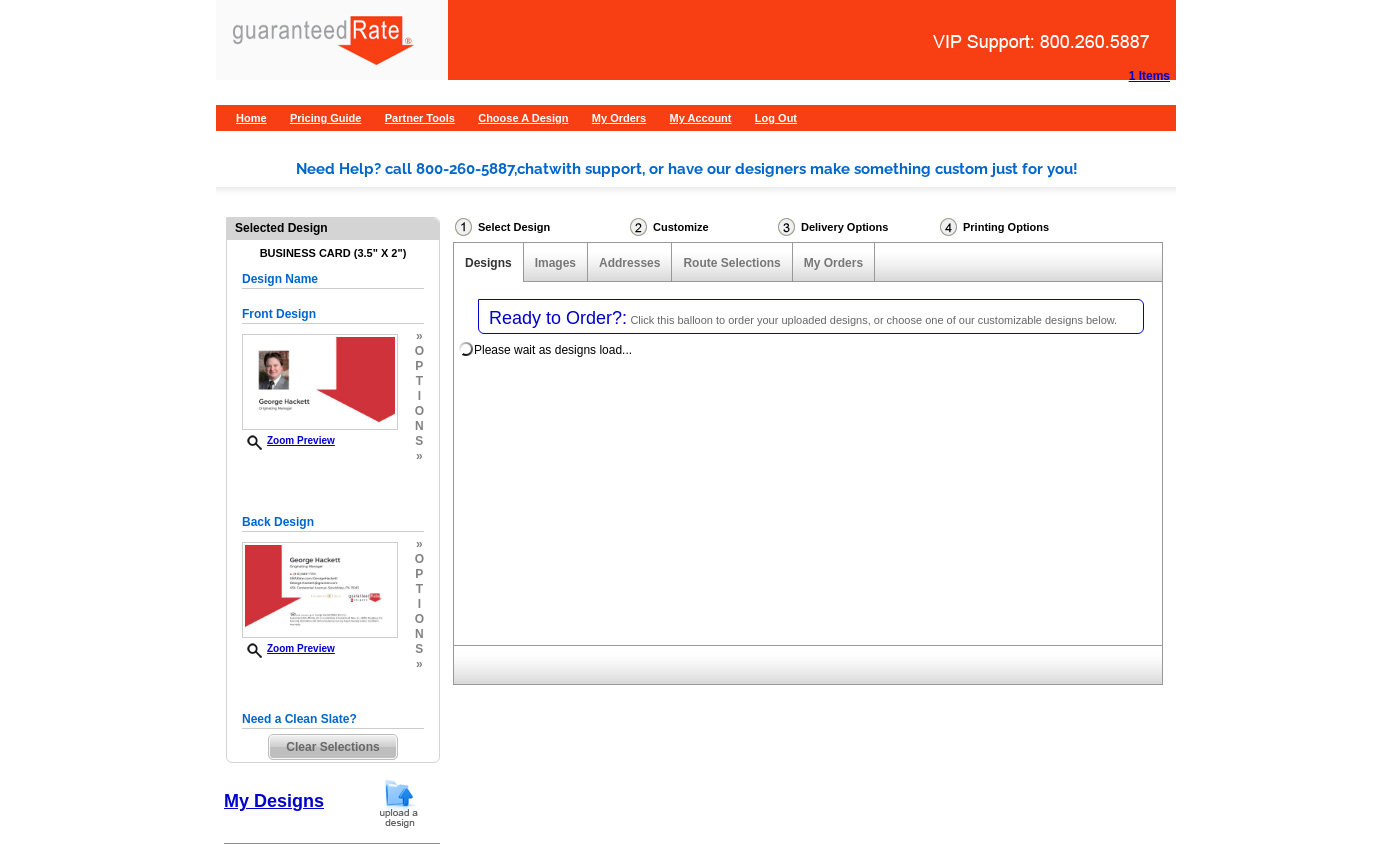 select on "3" 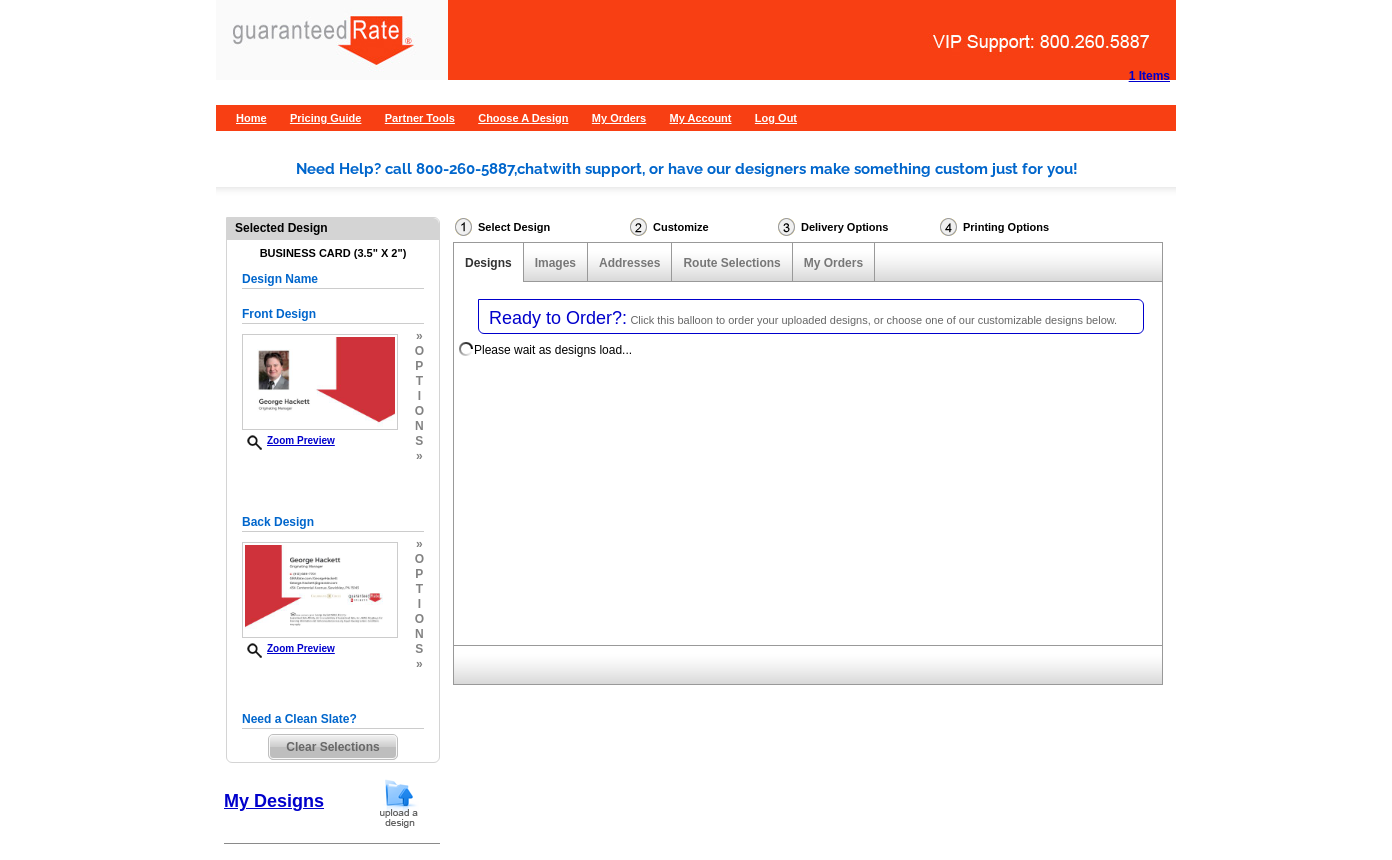 select on "5" 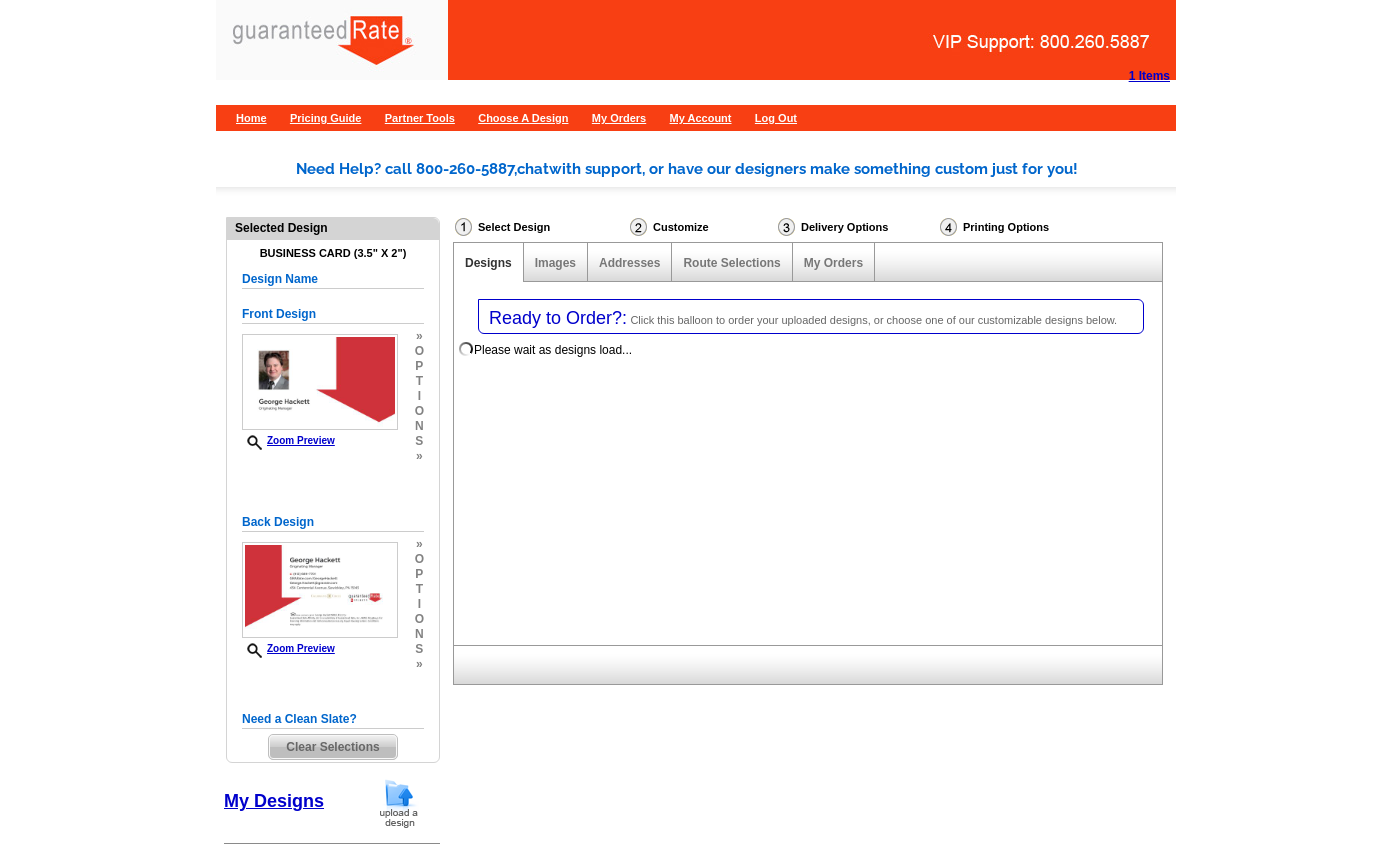 scroll, scrollTop: 0, scrollLeft: 0, axis: both 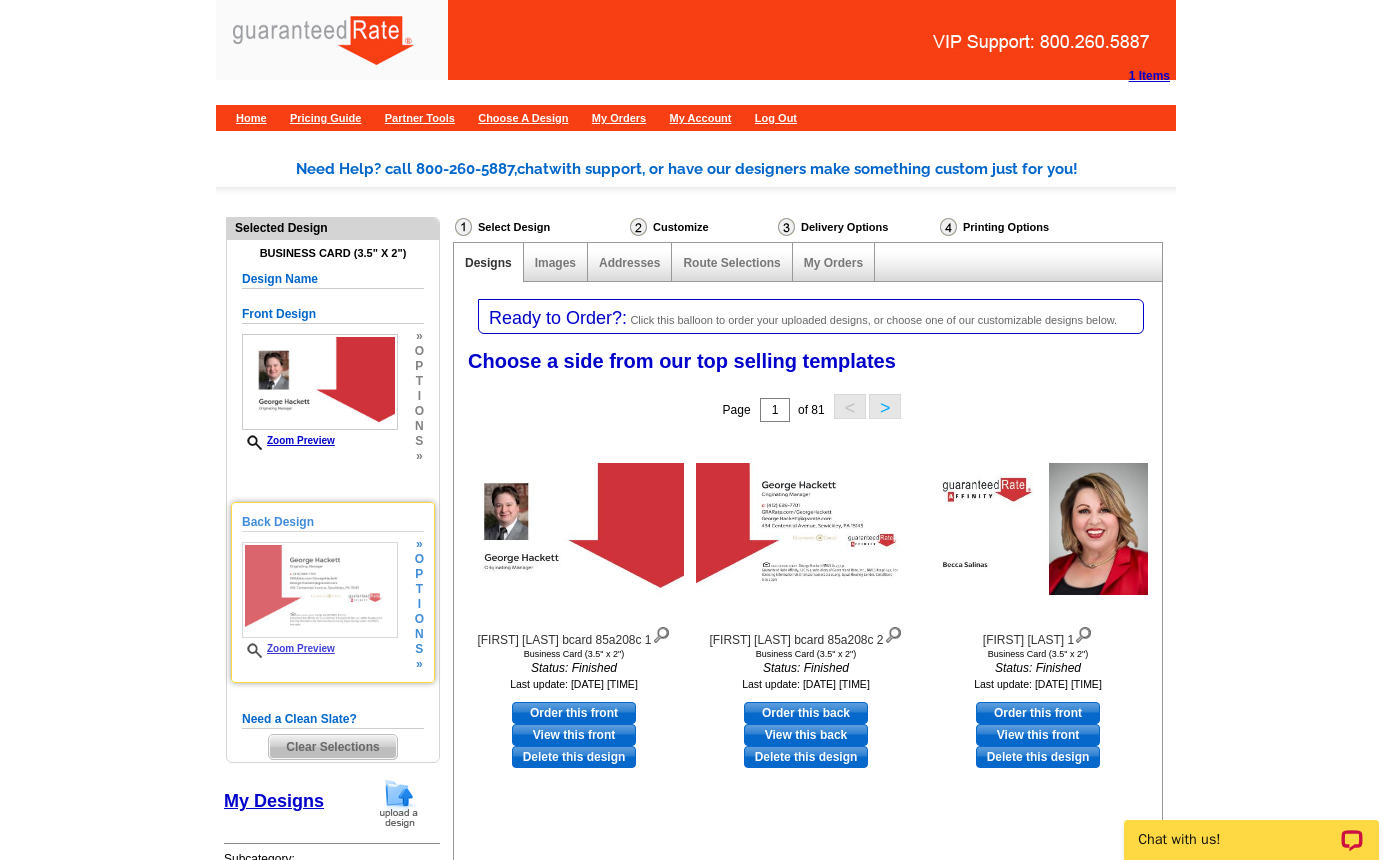 click at bounding box center (320, 590) 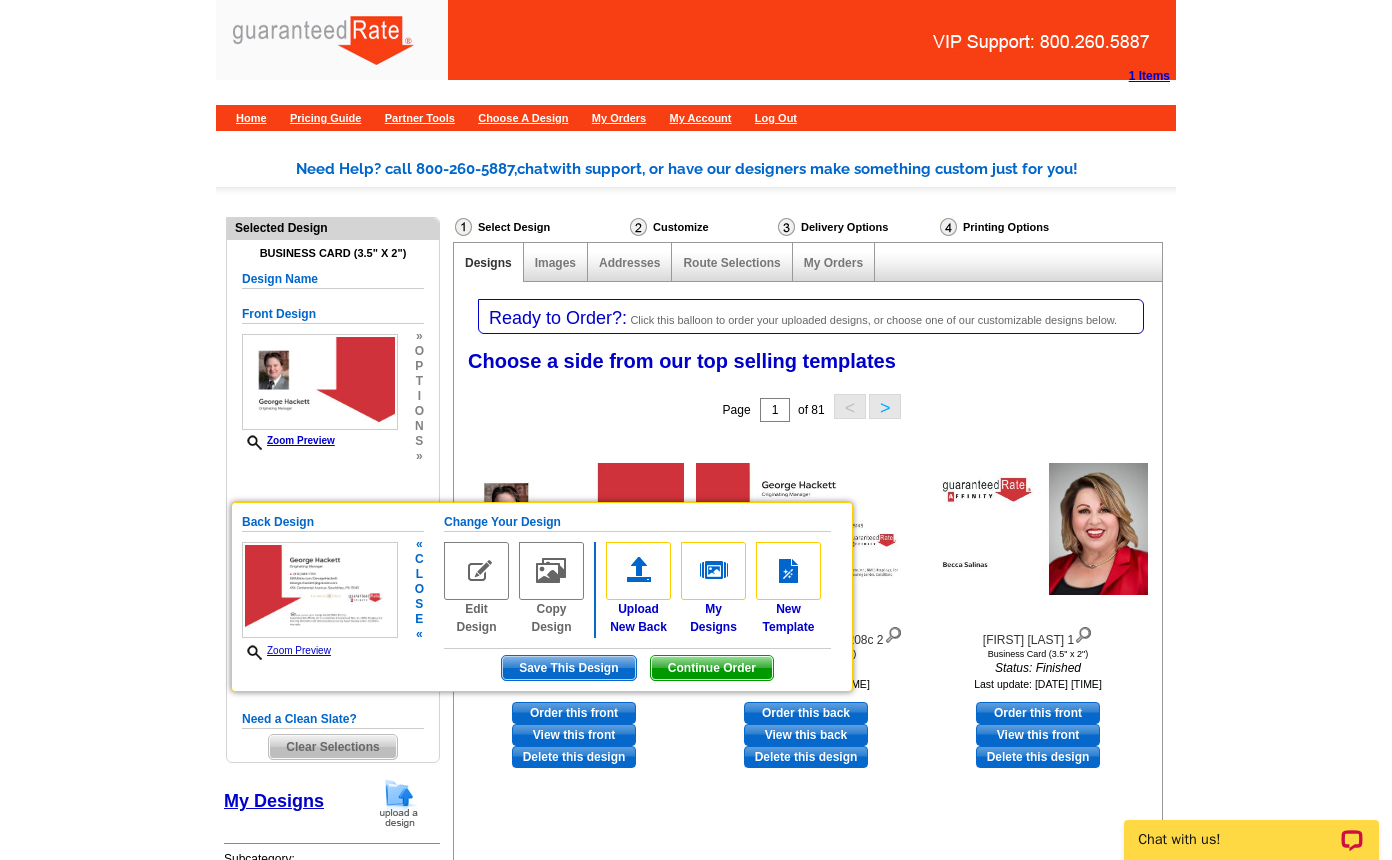 click on "Continue Order" at bounding box center (712, 668) 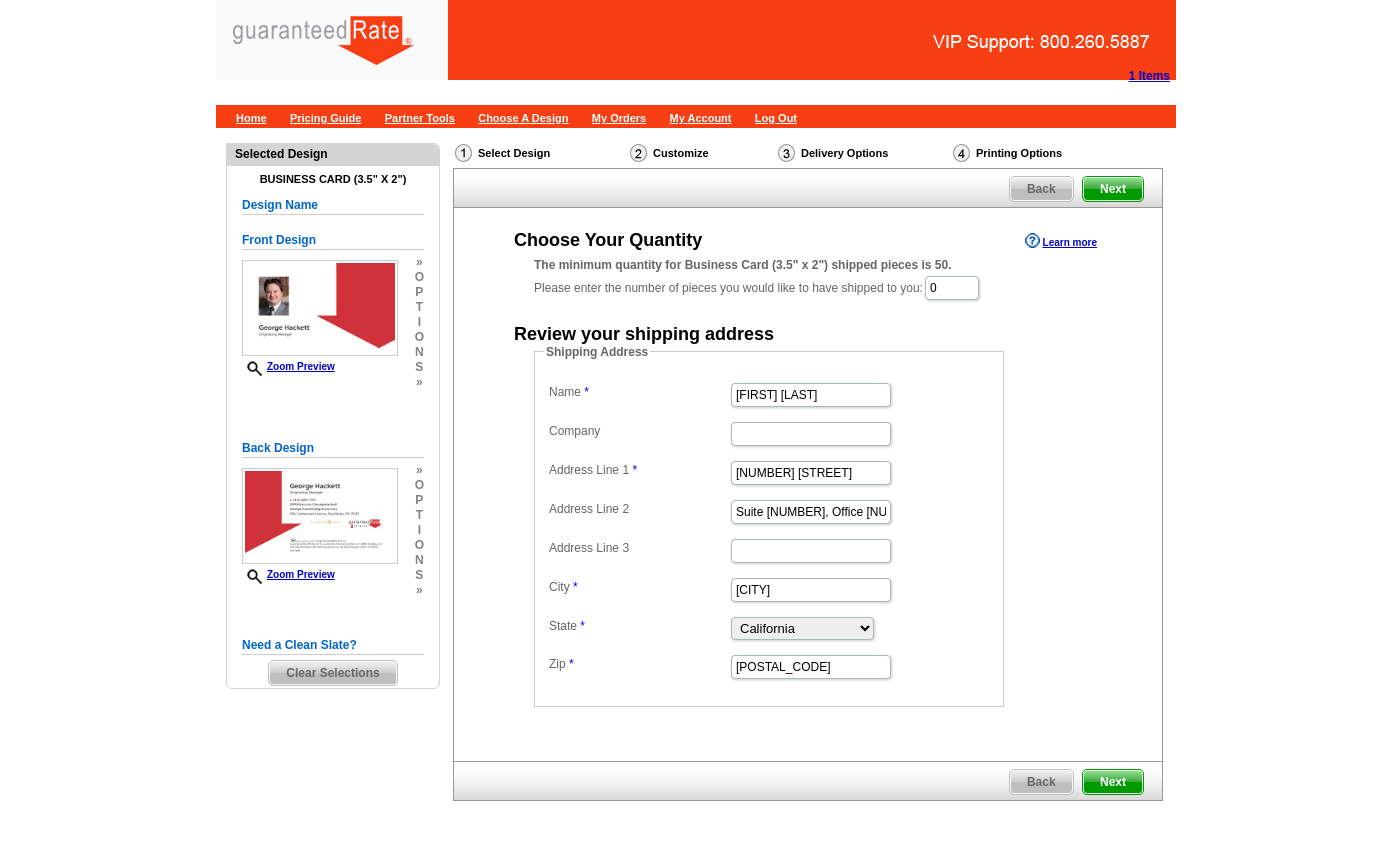 scroll, scrollTop: 0, scrollLeft: 0, axis: both 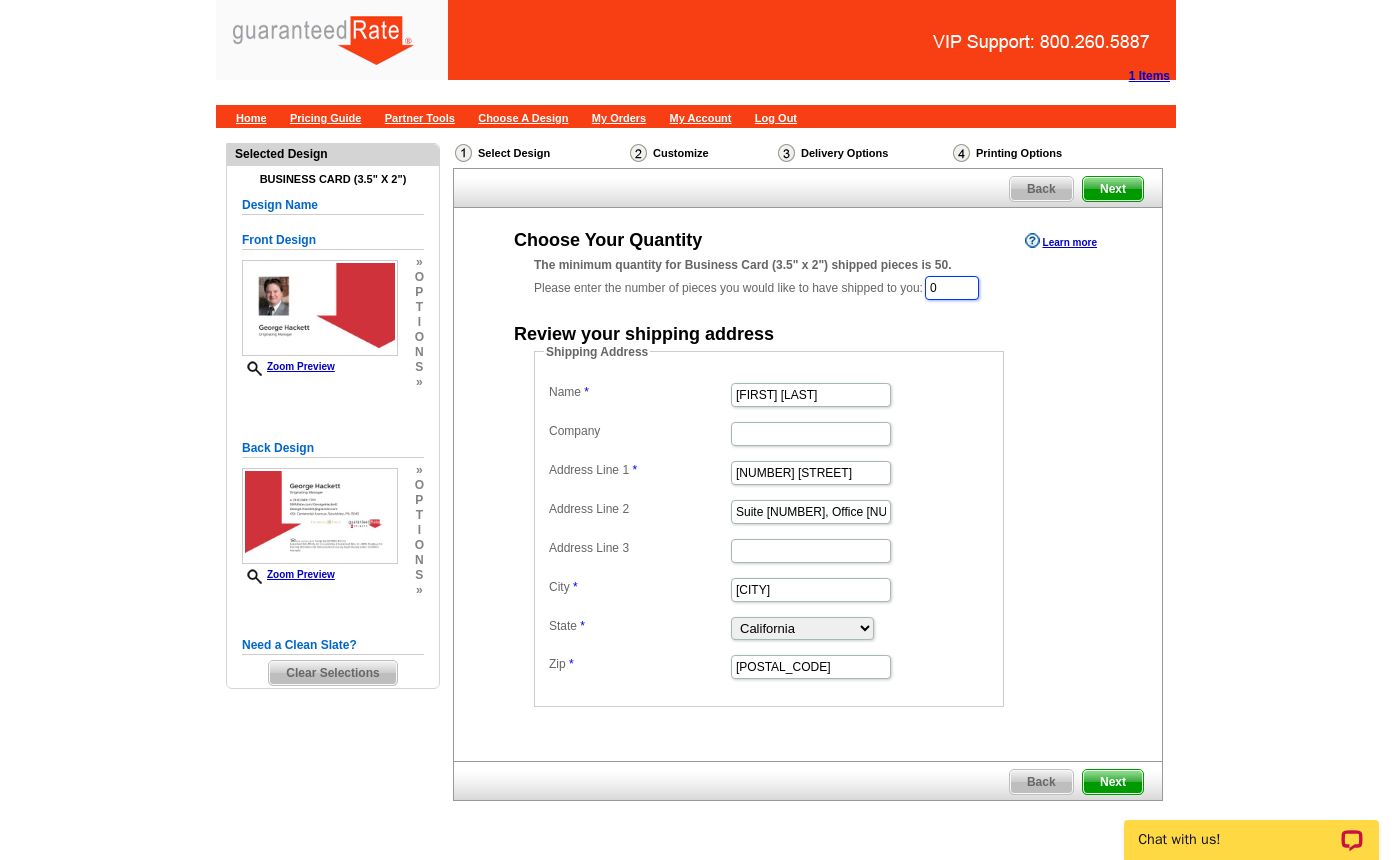 drag, startPoint x: 953, startPoint y: 290, endPoint x: 904, endPoint y: 290, distance: 49 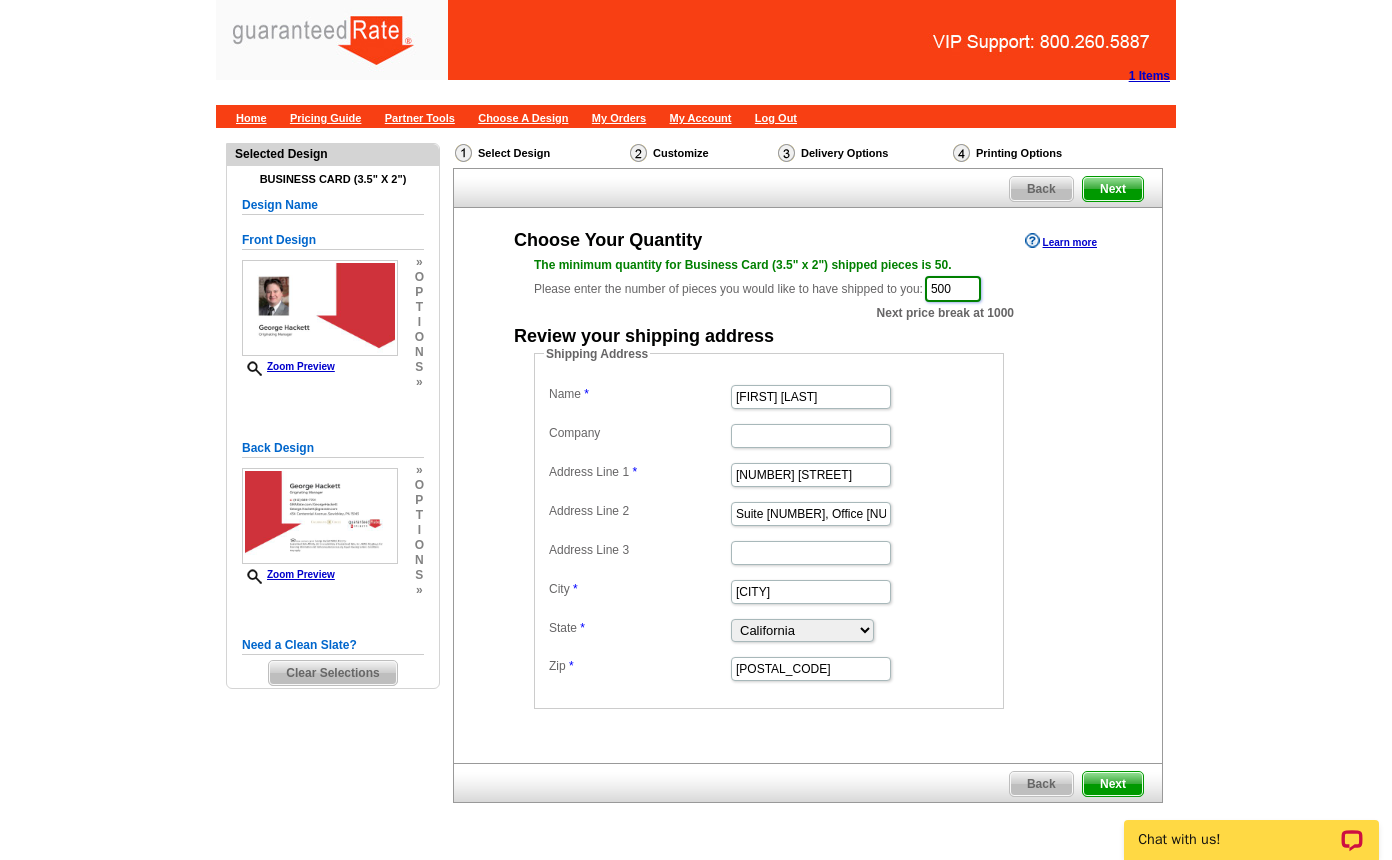 type on "500" 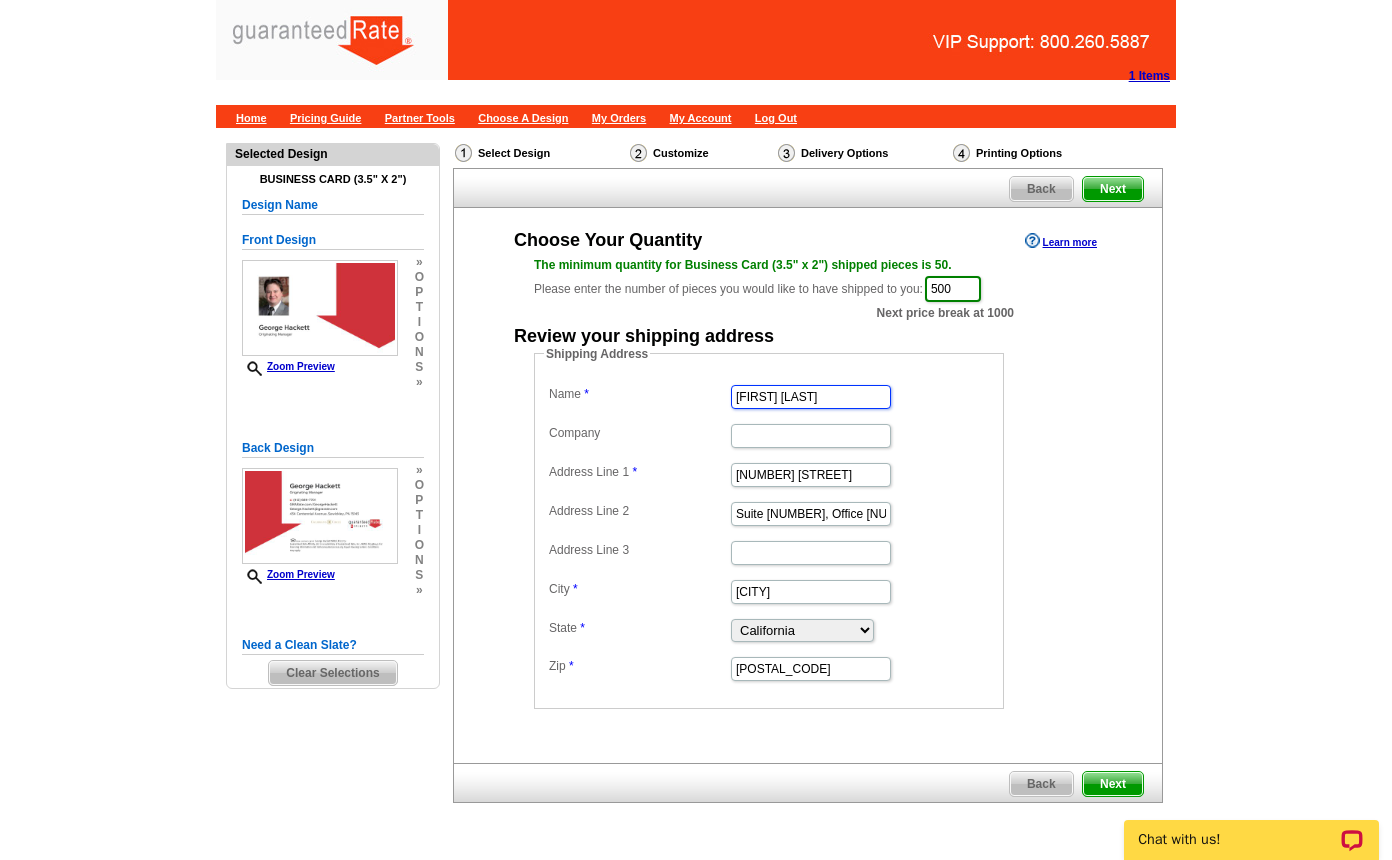 click on "[FIRST] [LAST]" at bounding box center [811, 397] 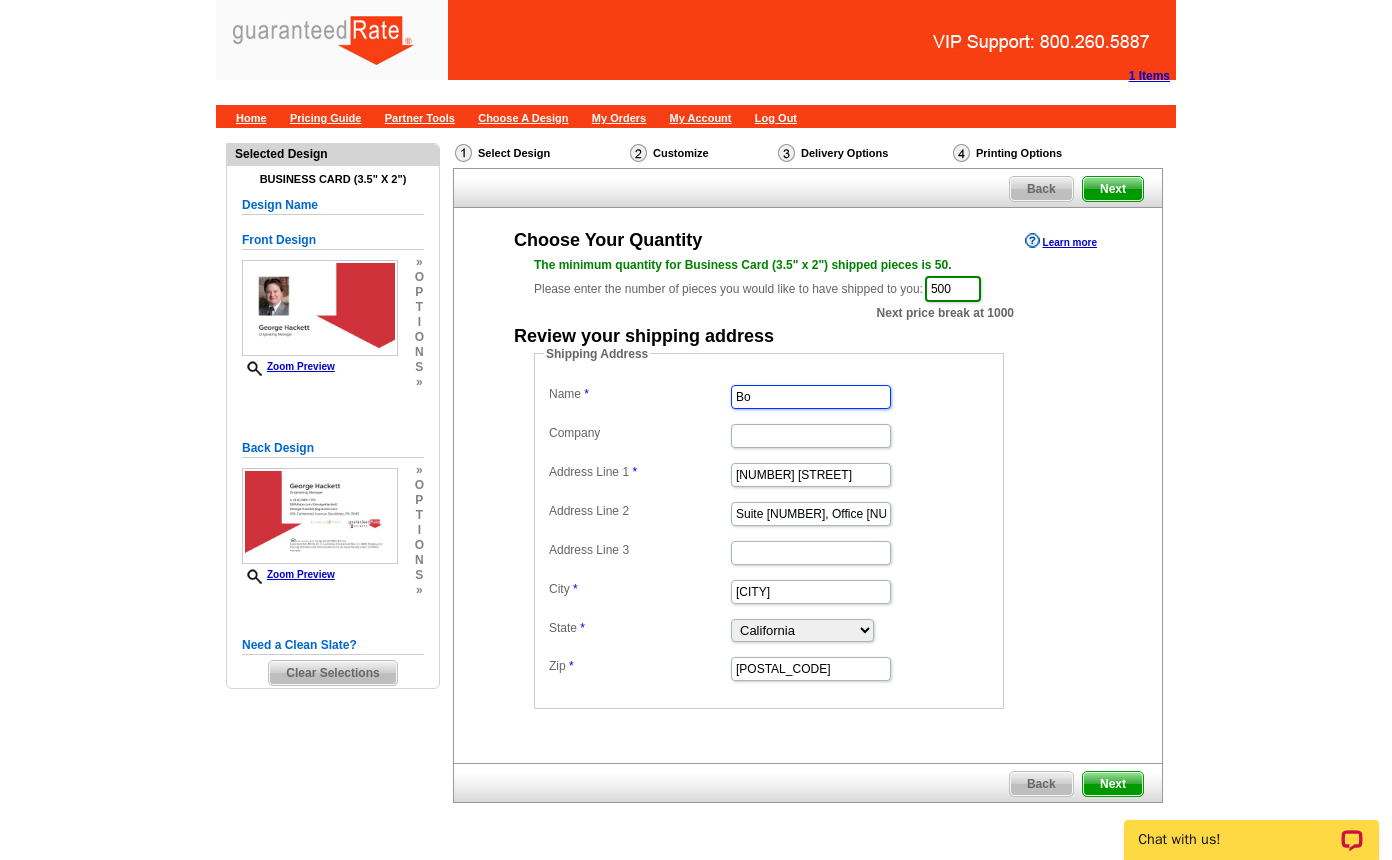 type on "B" 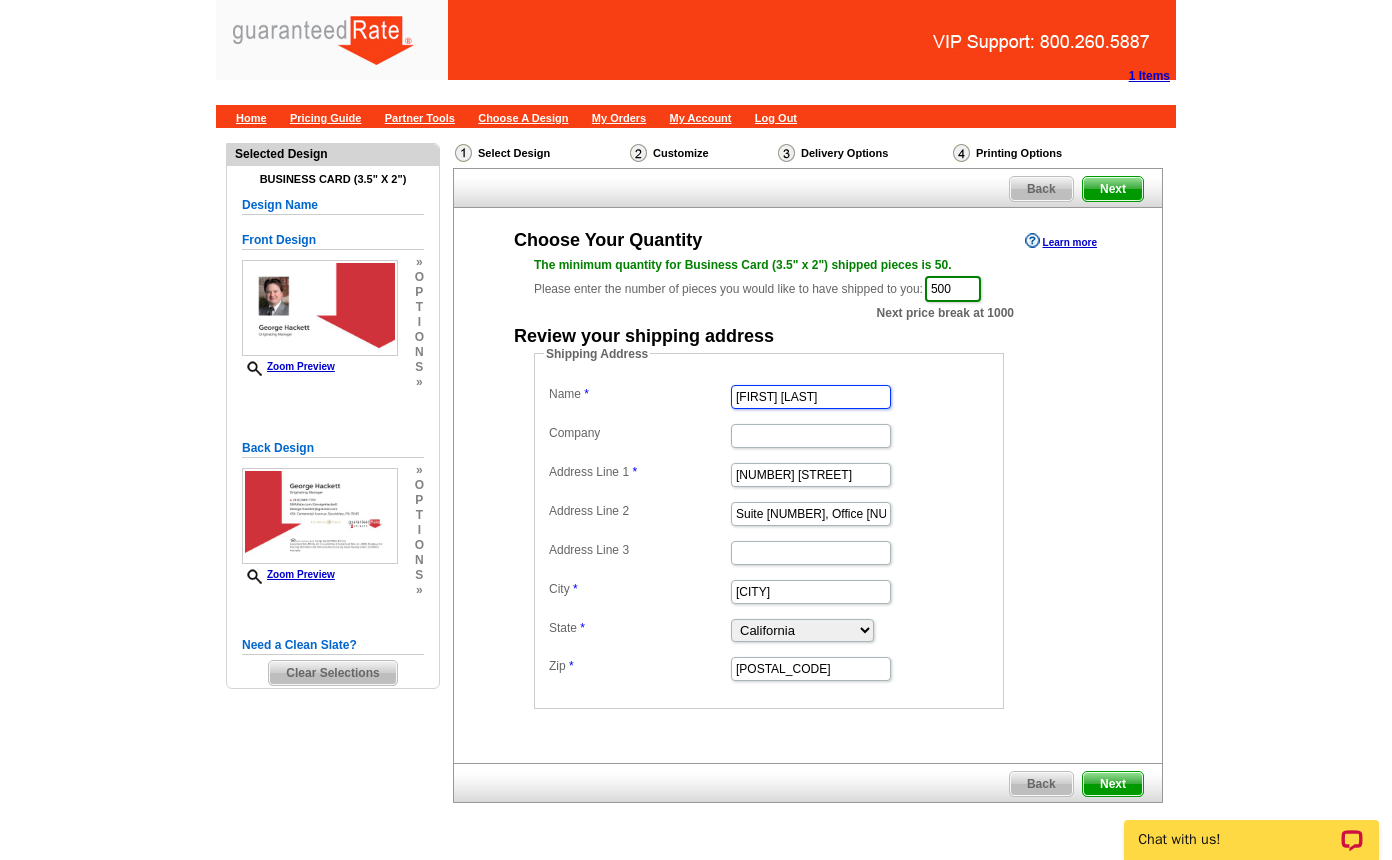 type on "[FIRST] [LAST]" 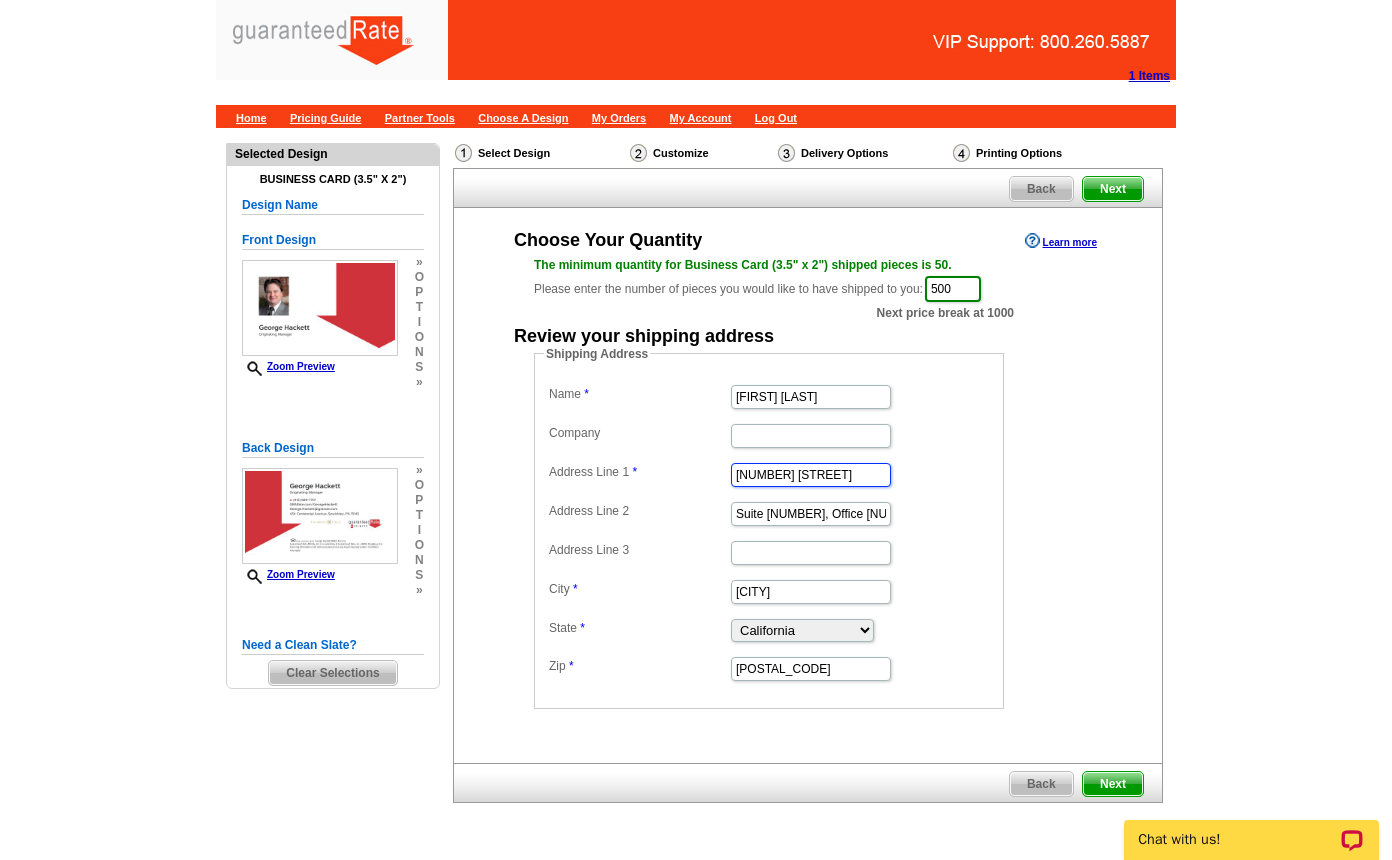 scroll, scrollTop: 0, scrollLeft: 0, axis: both 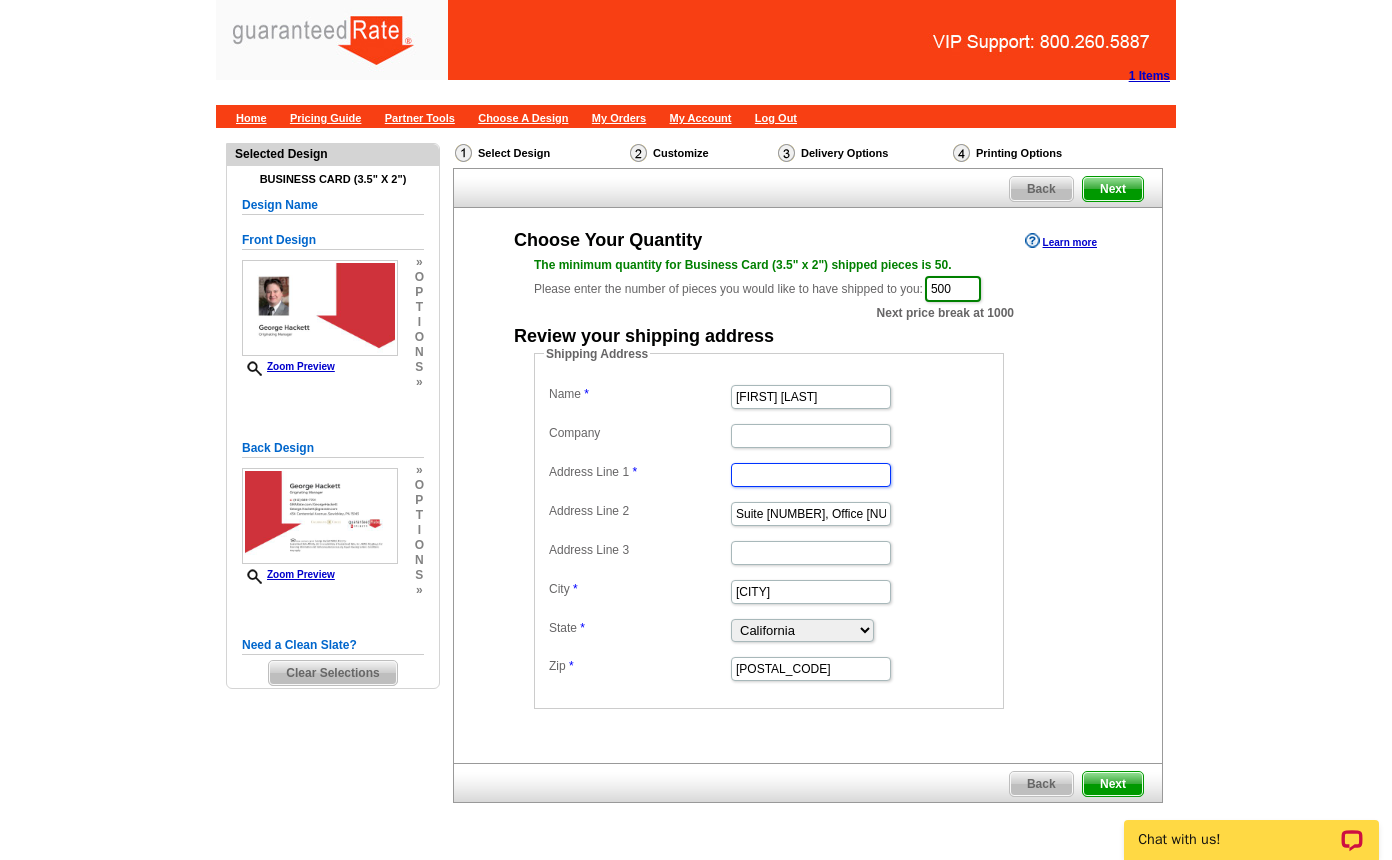 paste on "[NUMBER] [STREET]" 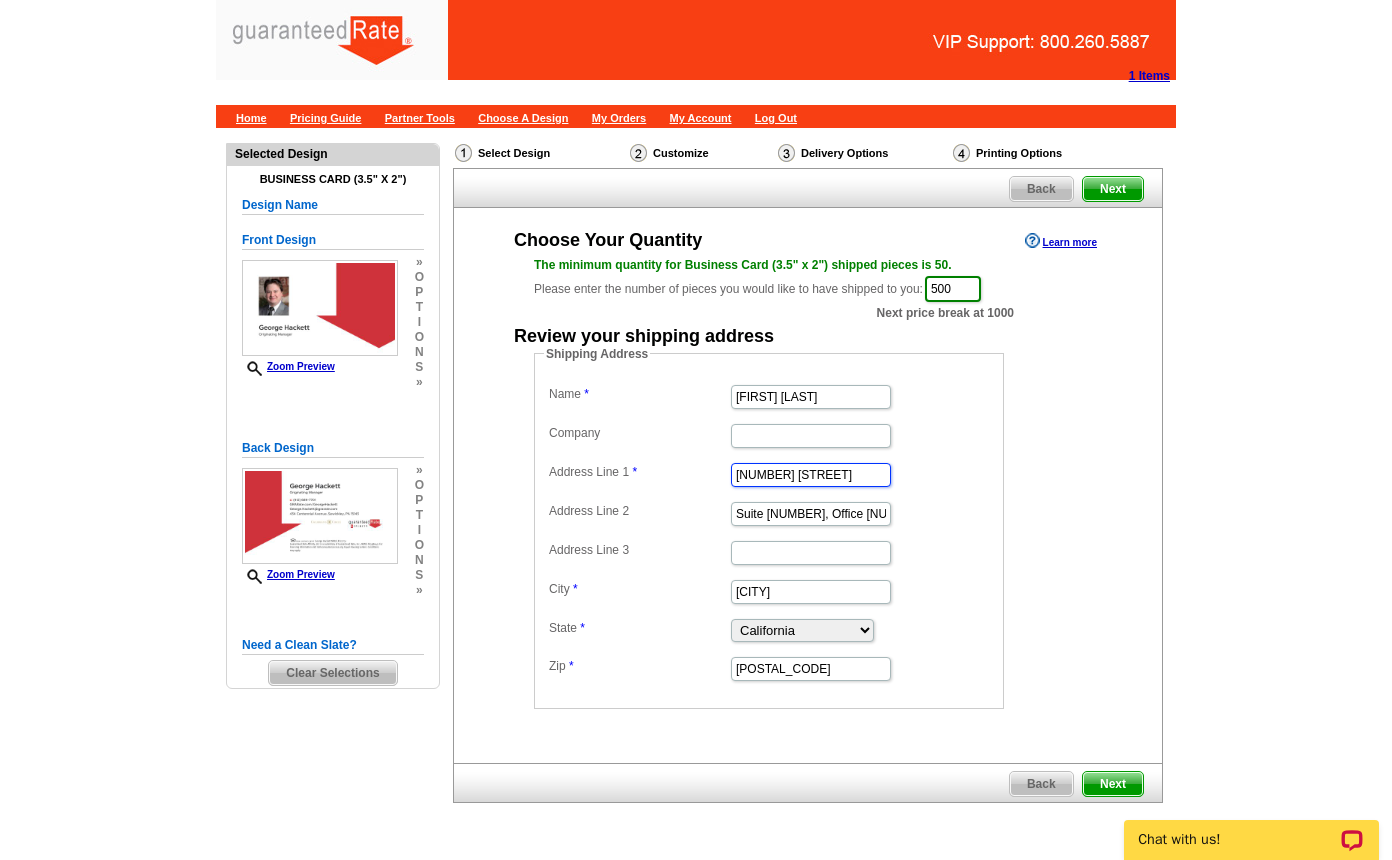 type on "[NUMBER] [STREET]" 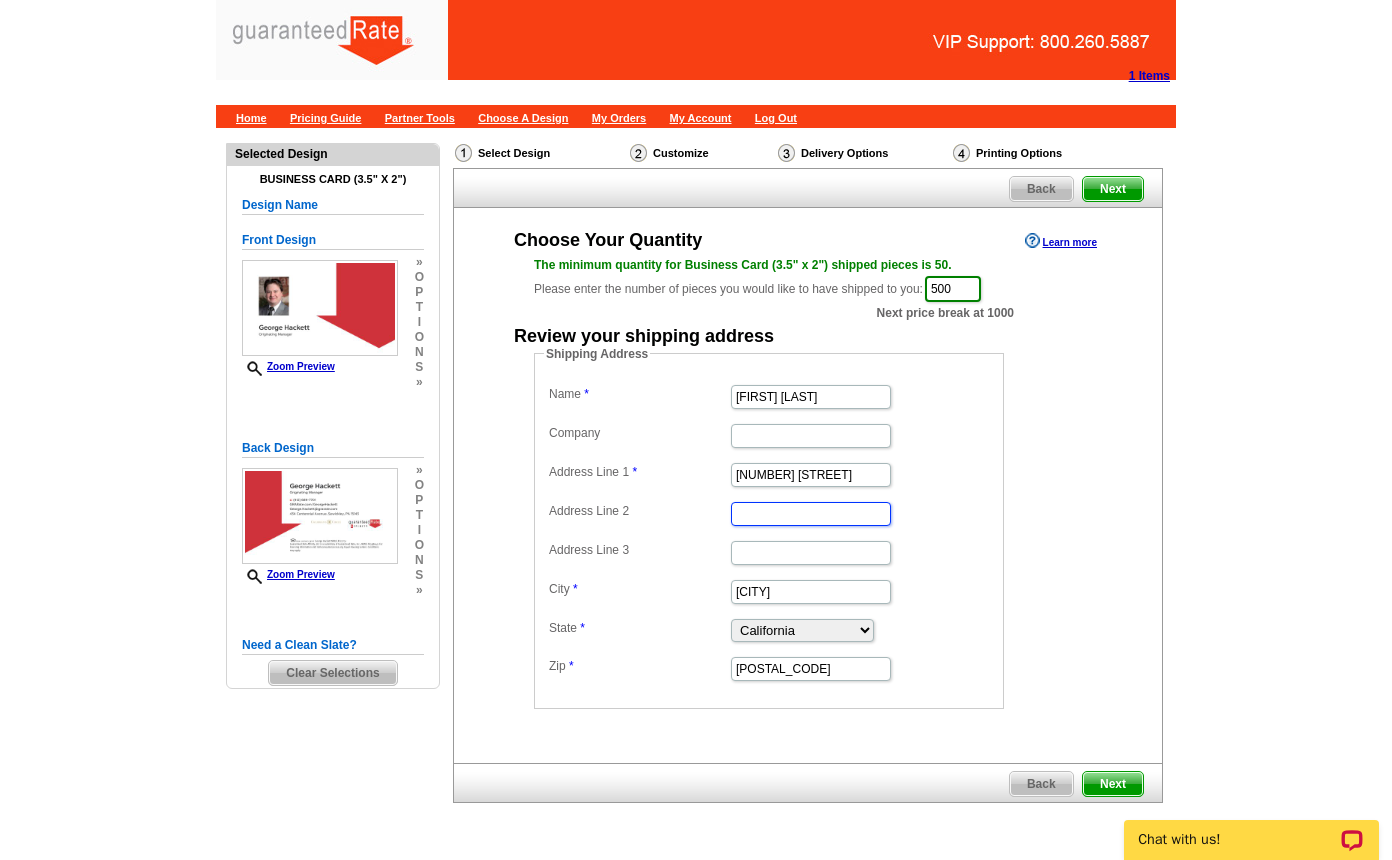 type 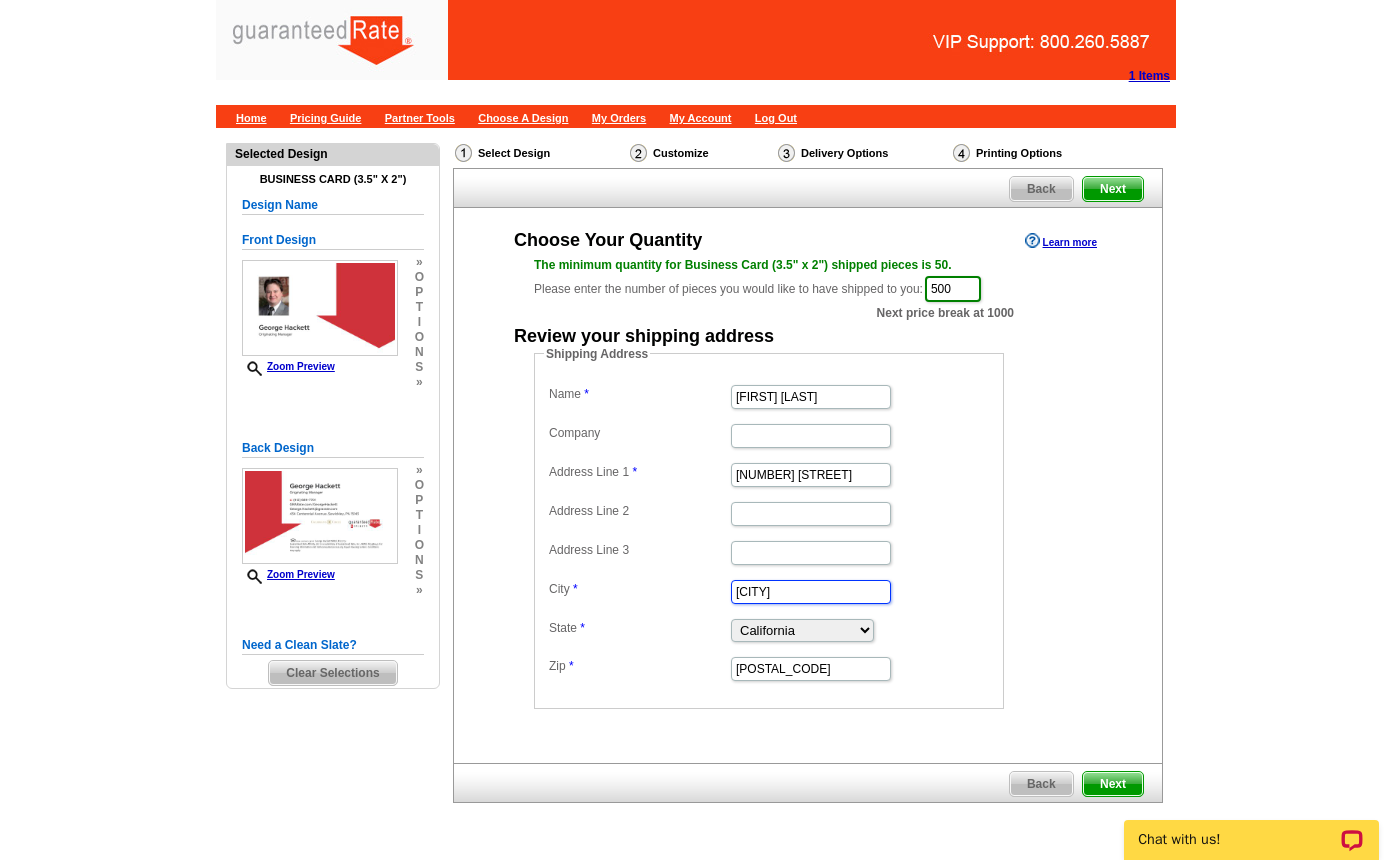 paste on "[CITY]" 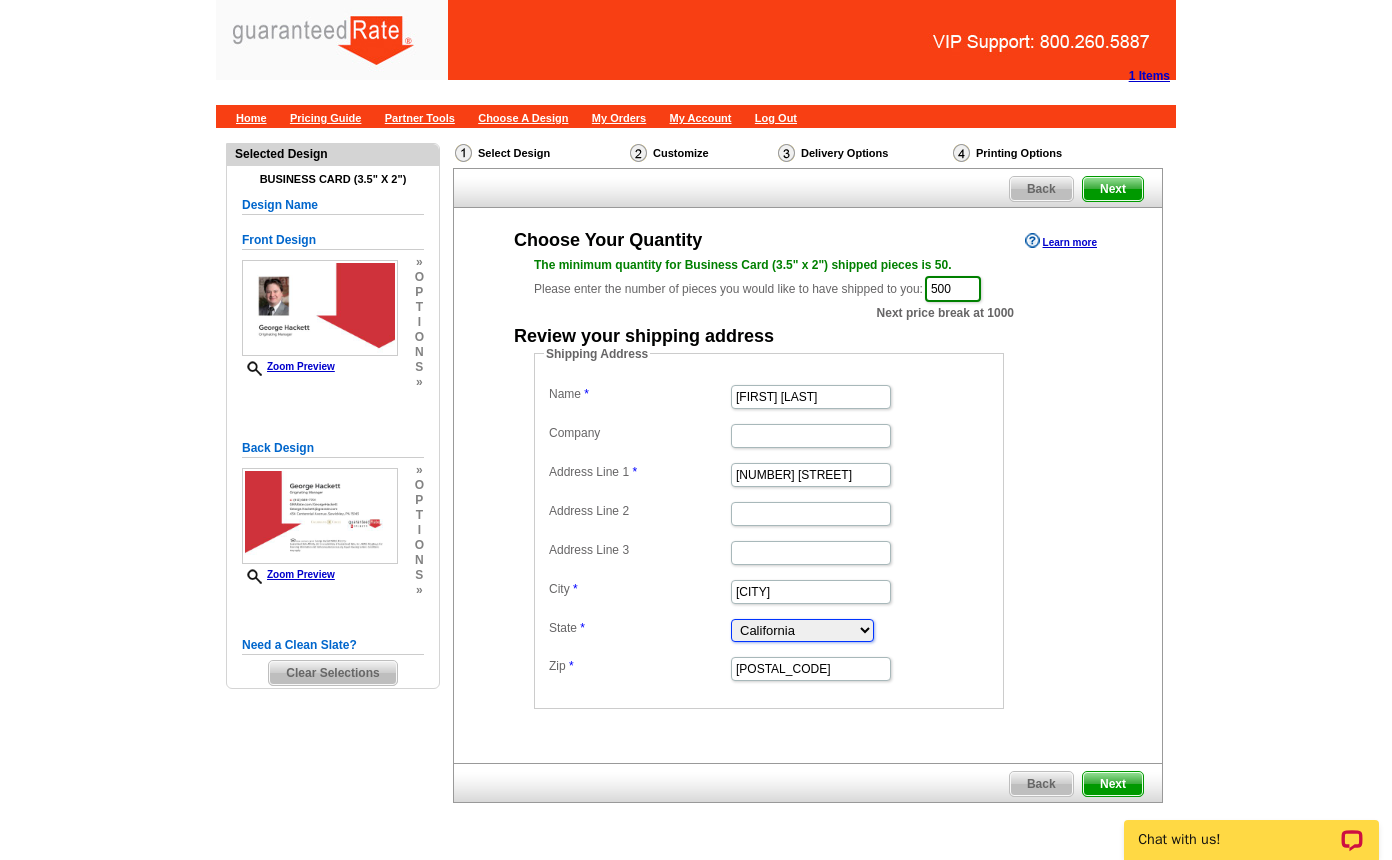 select on "PA" 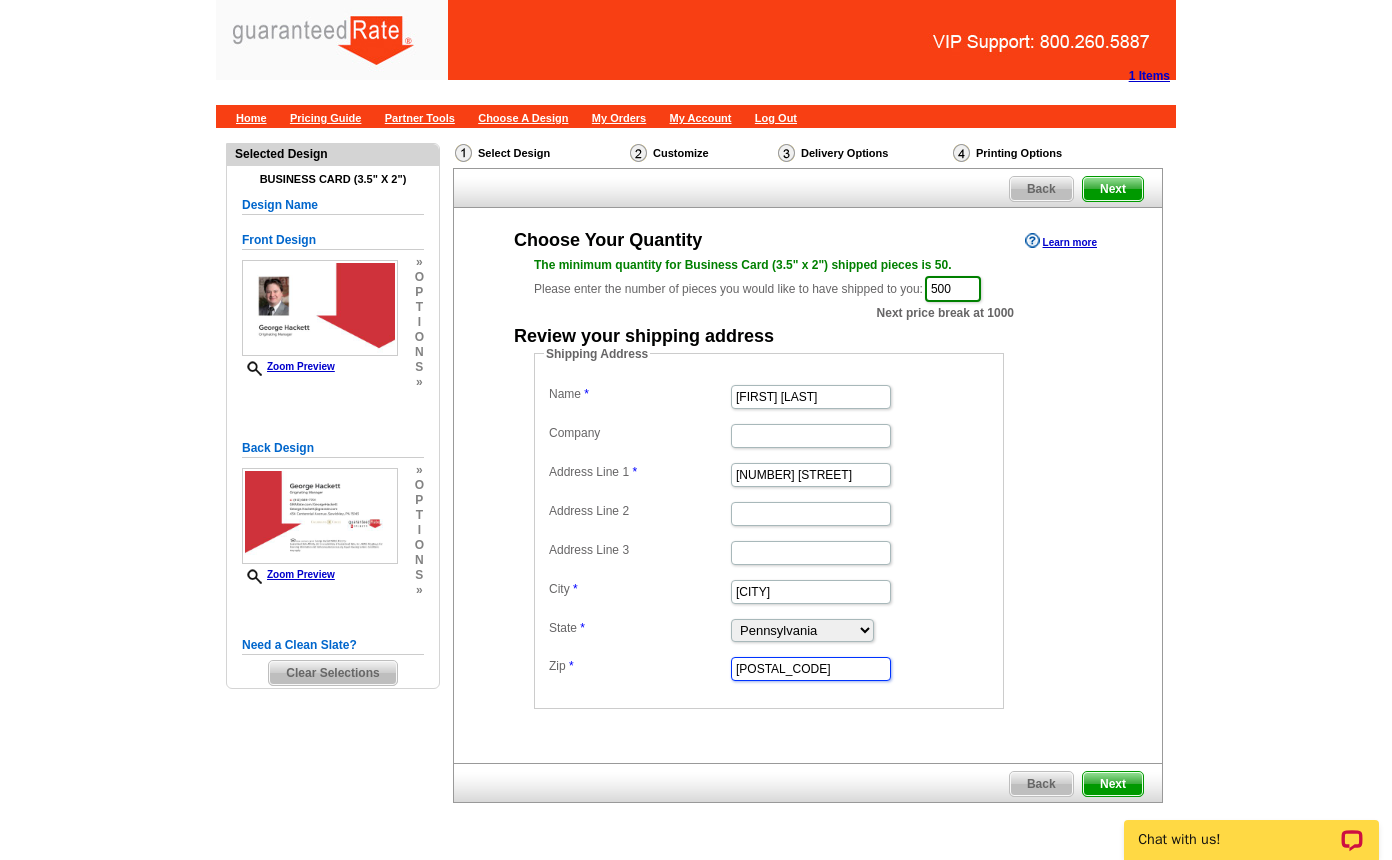 paste on "[NUMBER]" 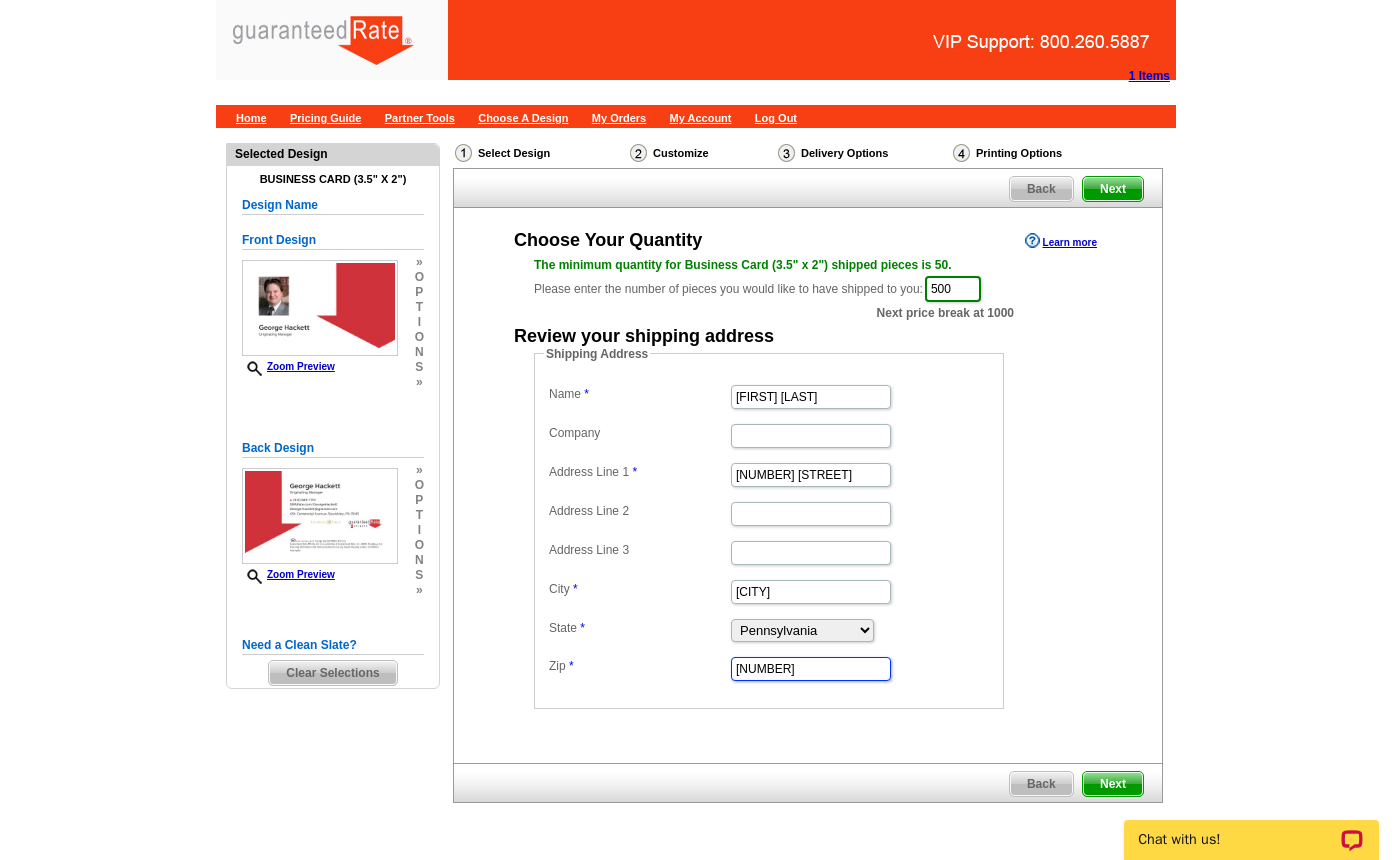 type on "[NUMBER]" 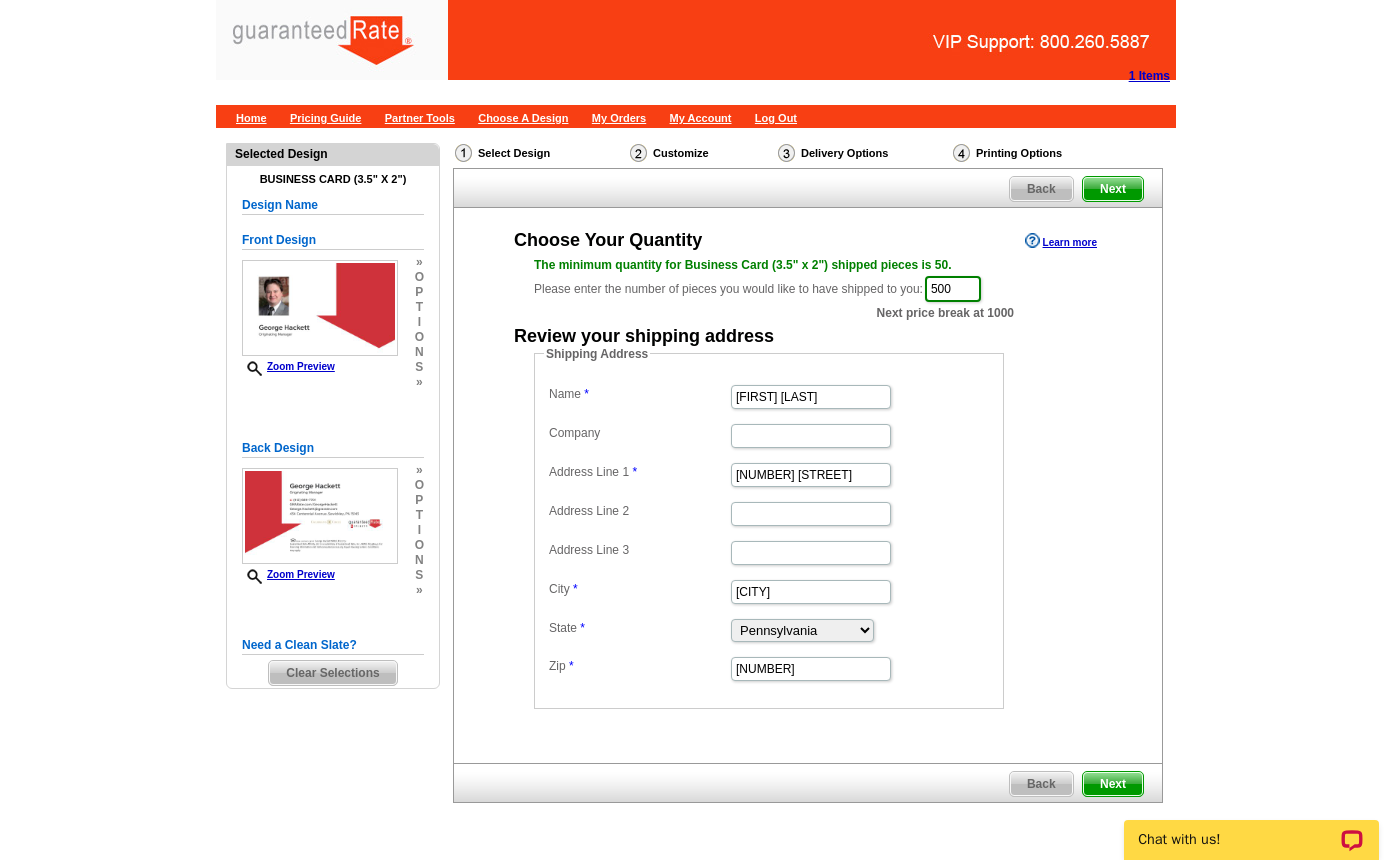 click on "Shipping Address
Name
[FIRST] [LAST]
Company
Address Line 1
[NUMBER] [STREET]
Address Line 2
Address Line 3
City
[CITY]
State
[STATE]
[STATE]
[STATE]
[STATE]
[STATE]
[STATE]
[STATE]
[STATE]
[STATE]
[STATE]
[STATE]
[STATE]
[STATE]
[STATE]
[STATE]
[STATE]
[STATE]
[STATE]
[STATE]
[STATE]
[STATE]
[STATE]
[STATE]
[STATE]
[STATE]
[STATE]
[STATE]
[STATE]
[STATE]
[STATE]
[STATE]
[STATE]
[STATE]
[STATE]
[STATE]
[STATE]
[STATE]
[STATE]
[STATE]
[STATE]
[STATE]
[STATE]
[STATE]
[STATE]
[STATE]
[STATE]
[STATE]
[STATE]
[STATE]
[STATE]
Zip
[POSTAL_CODE]" at bounding box center (800, 527) 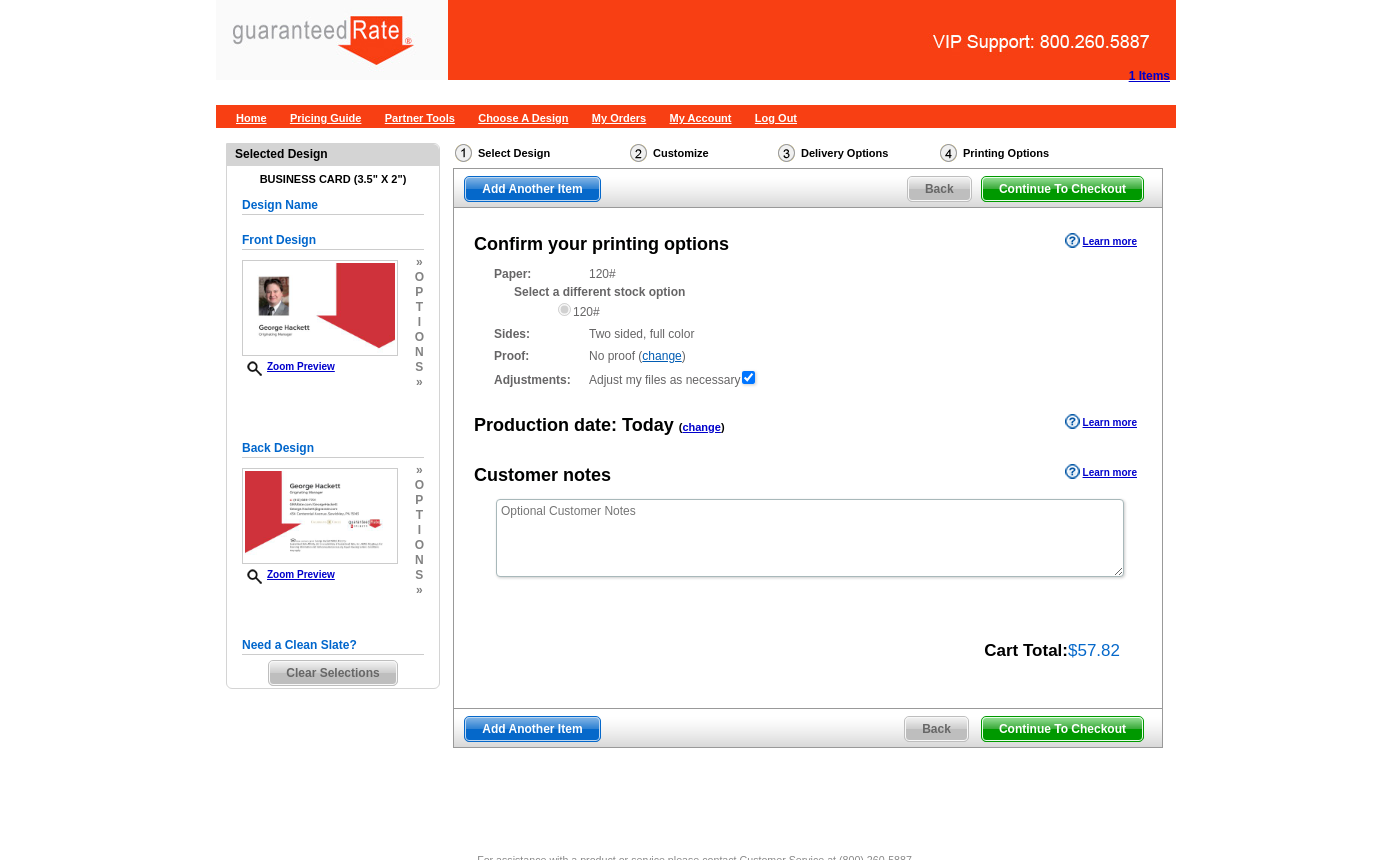 scroll, scrollTop: 0, scrollLeft: 0, axis: both 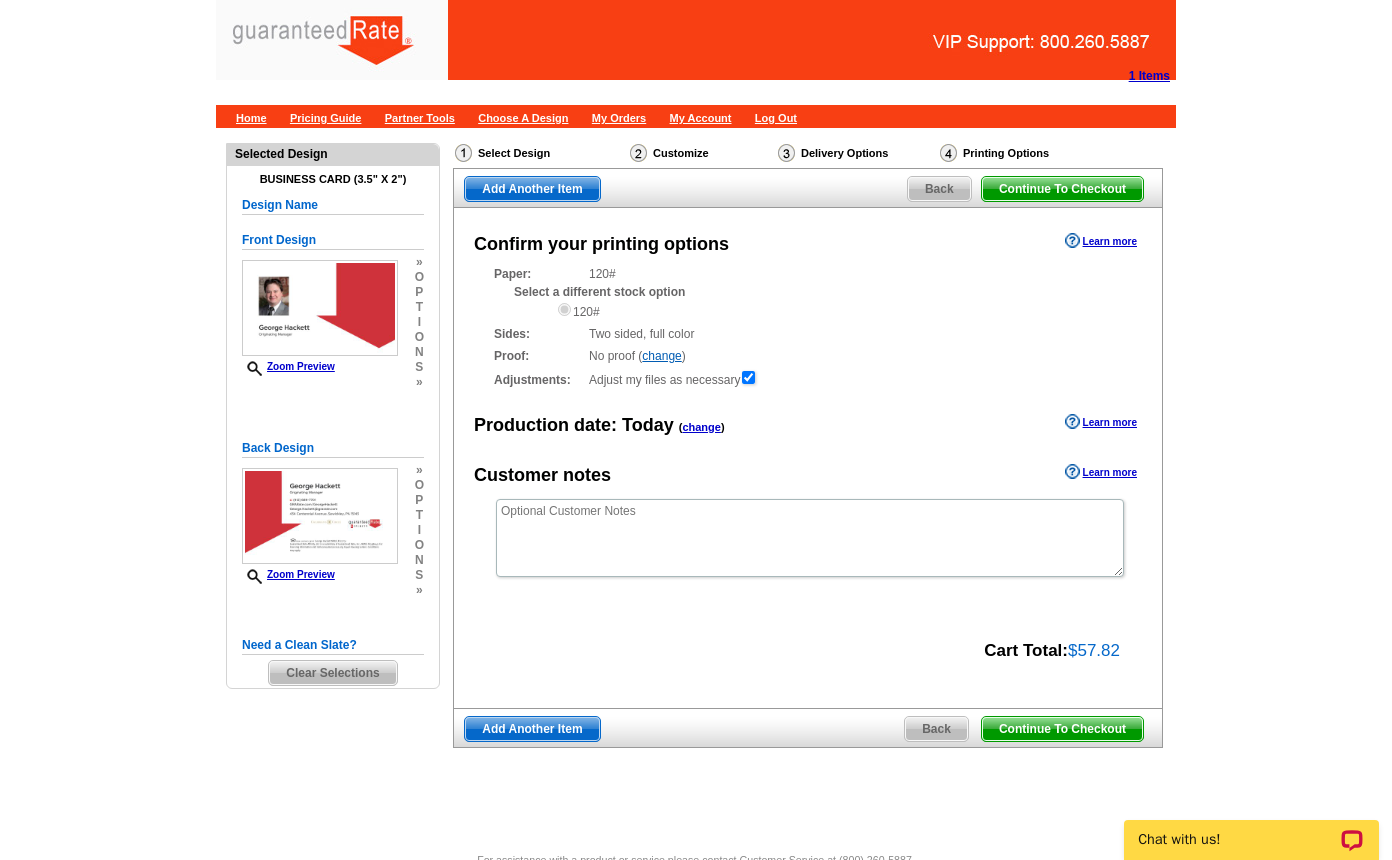 click on "Continue To Checkout" at bounding box center (1062, 729) 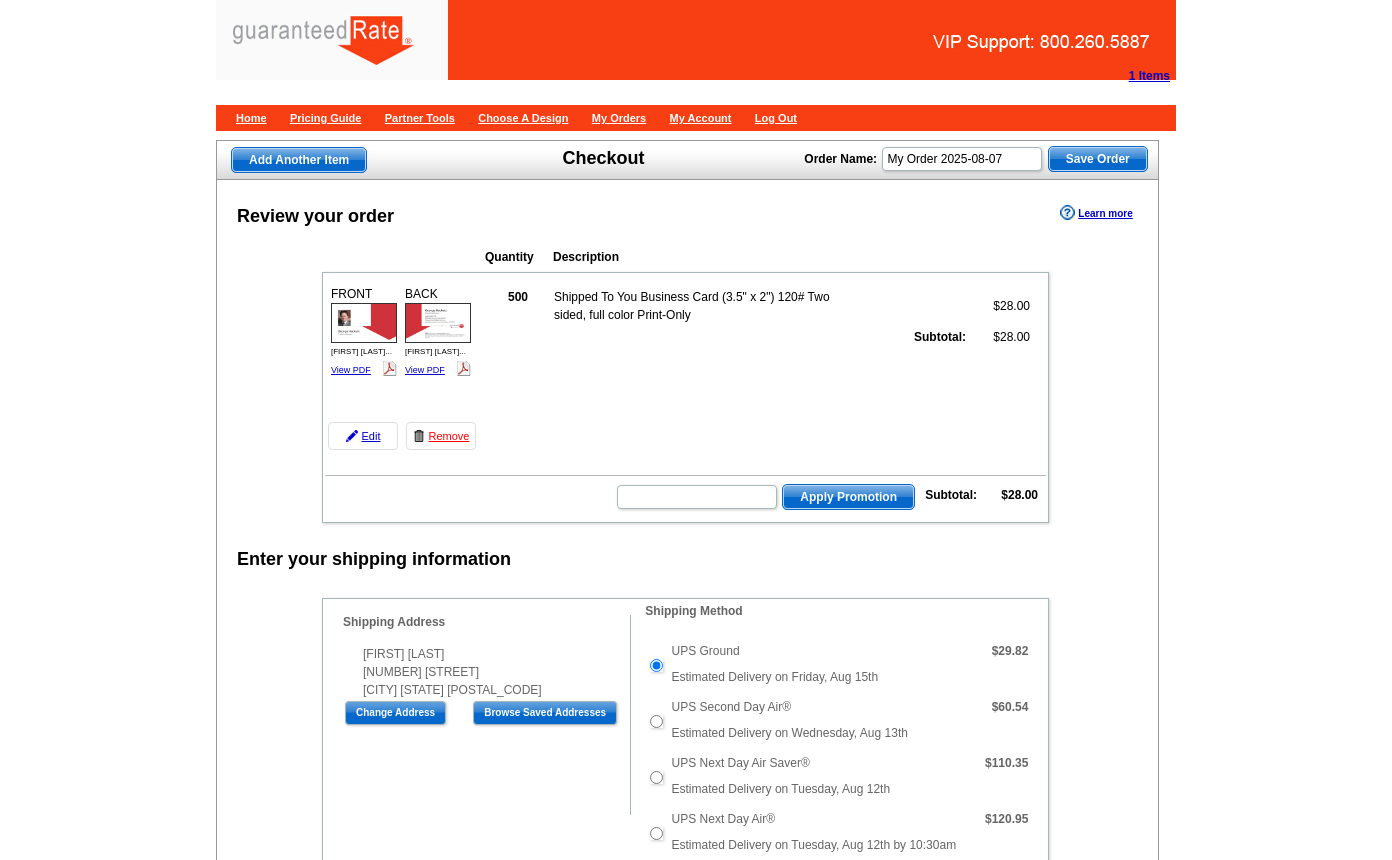 scroll, scrollTop: 0, scrollLeft: 0, axis: both 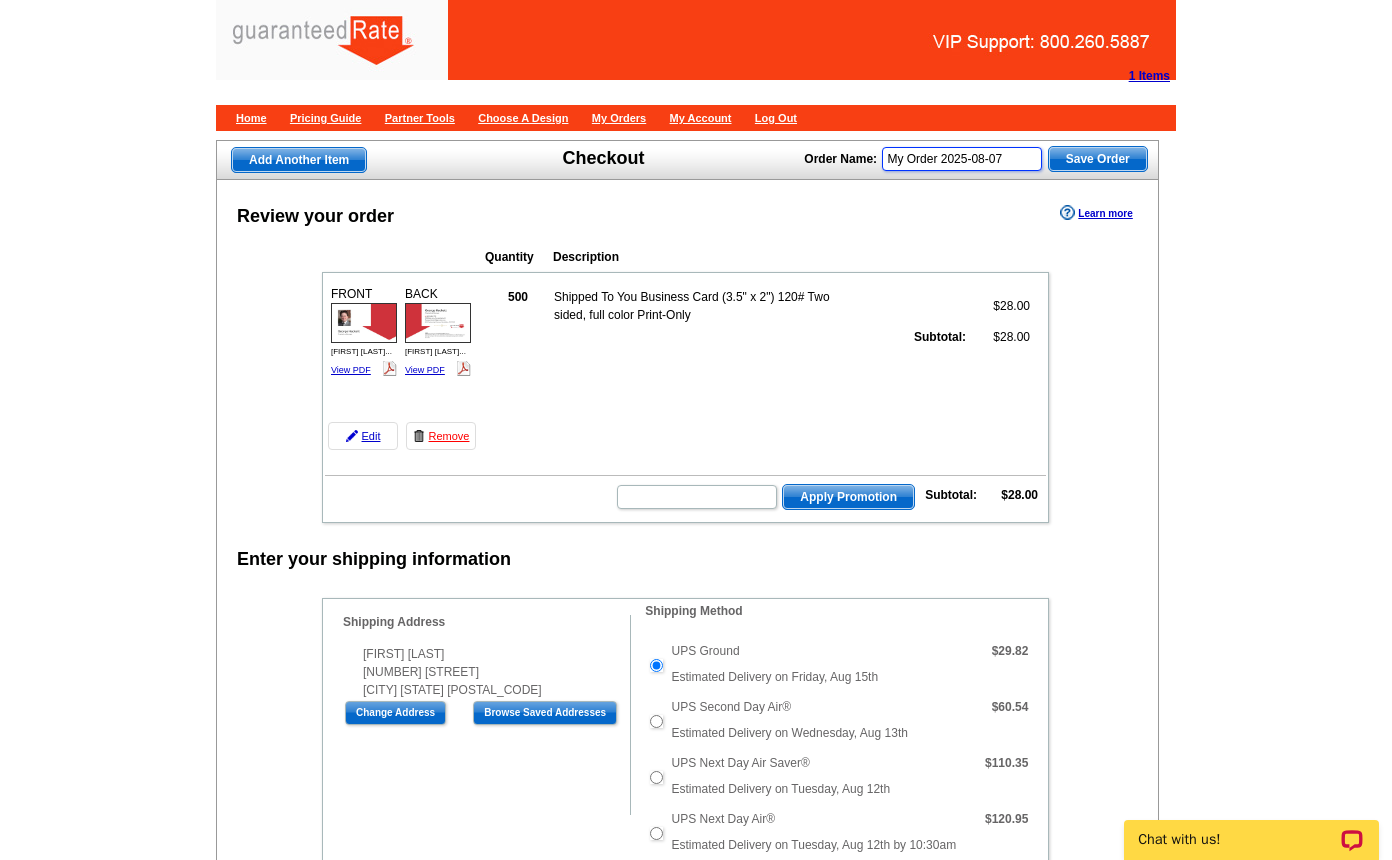 click on "My Order 2025-08-07" at bounding box center (962, 159) 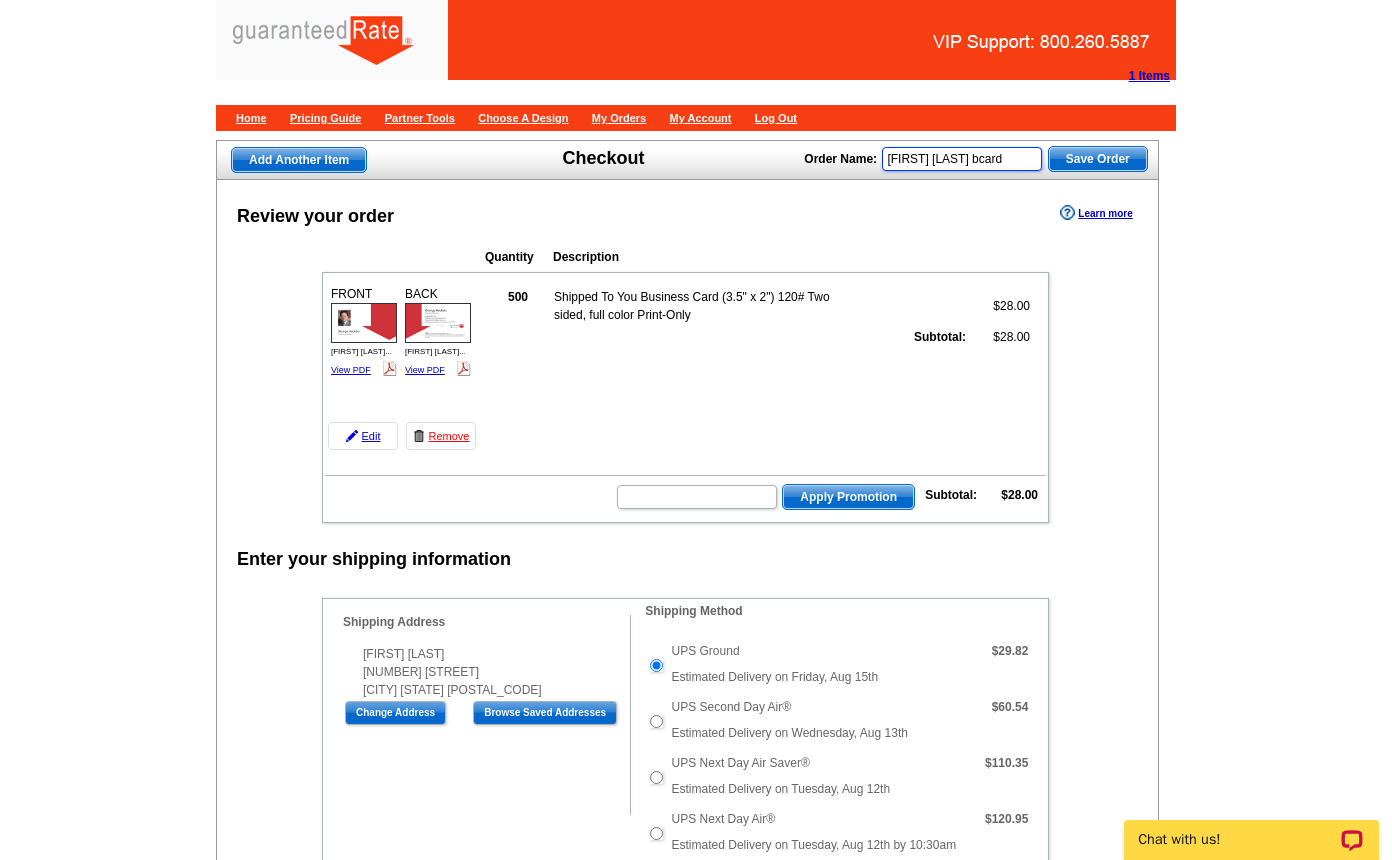 type on "[FIRST] [LAST] bcard" 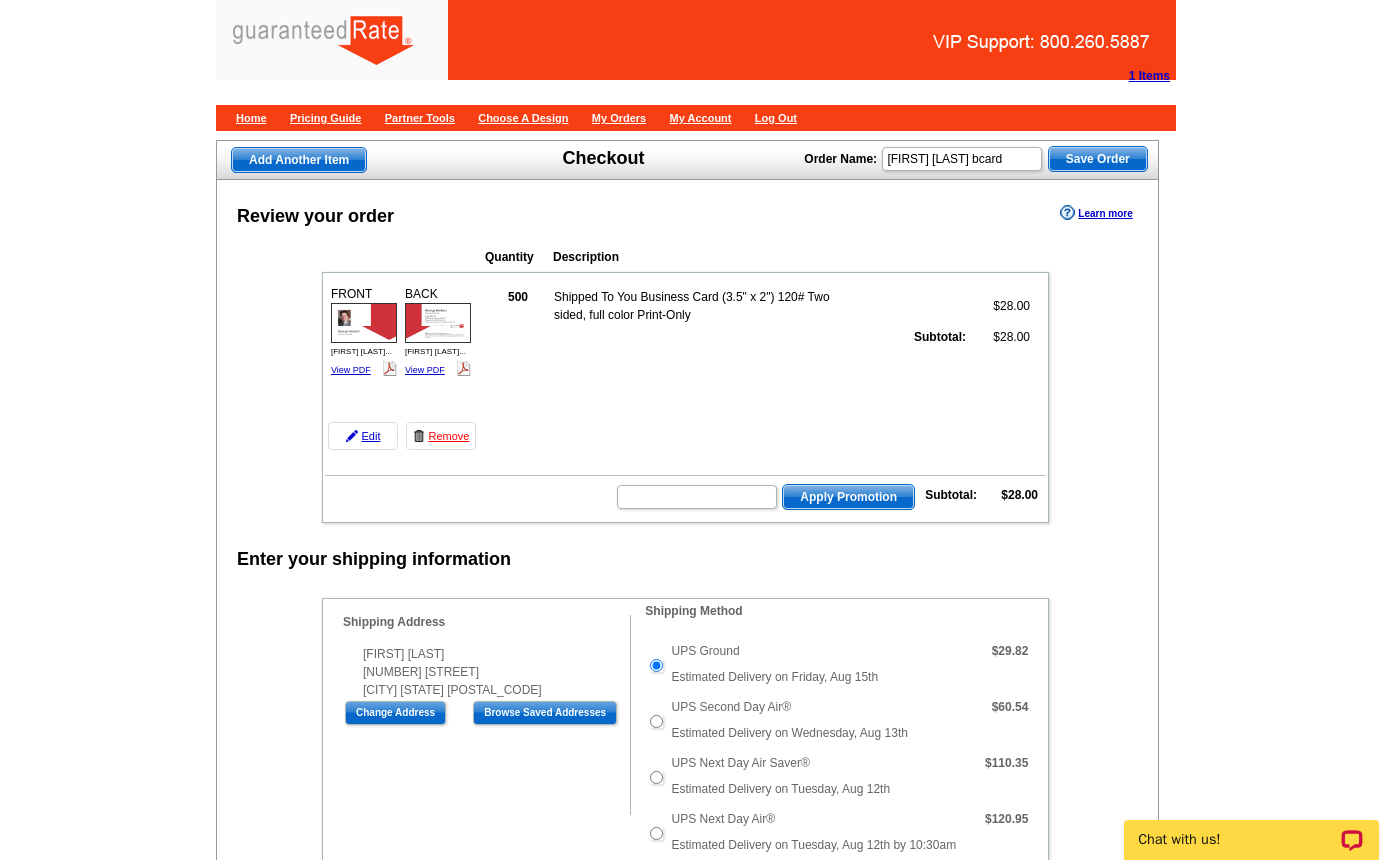 click on "Save Order" at bounding box center (1098, 159) 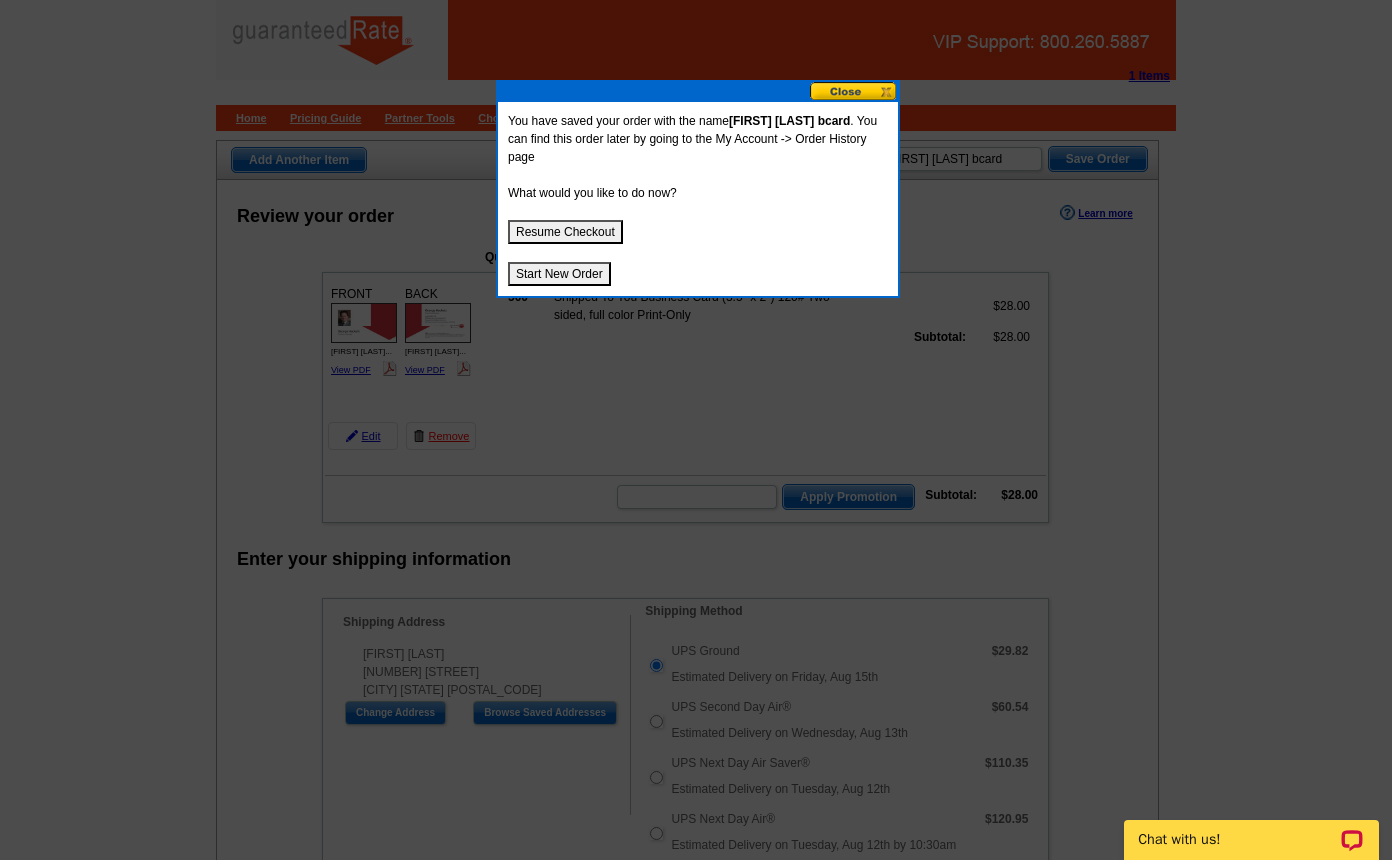 click on "Resume Checkout" at bounding box center (565, 232) 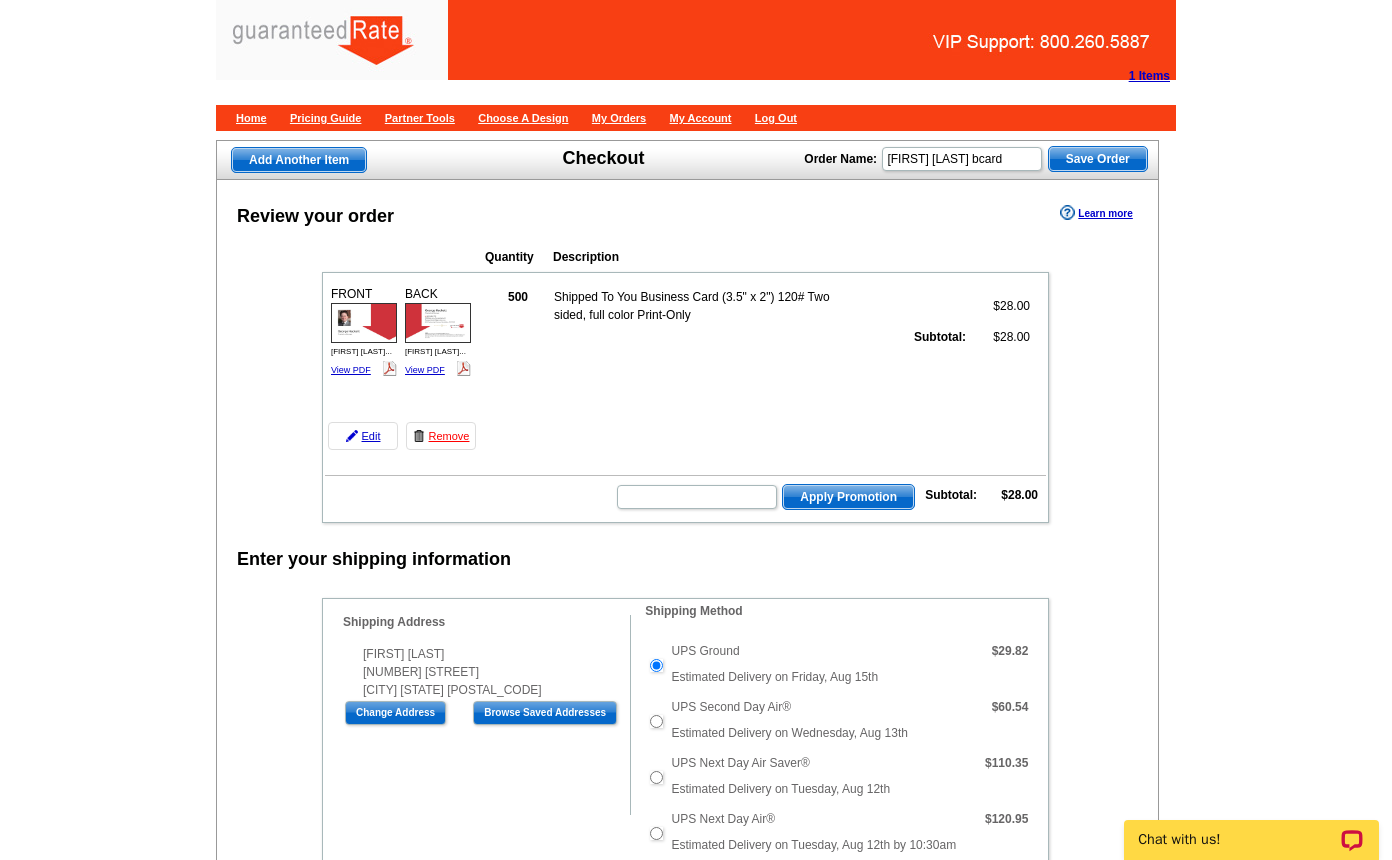 click on "Save Order" at bounding box center (1098, 159) 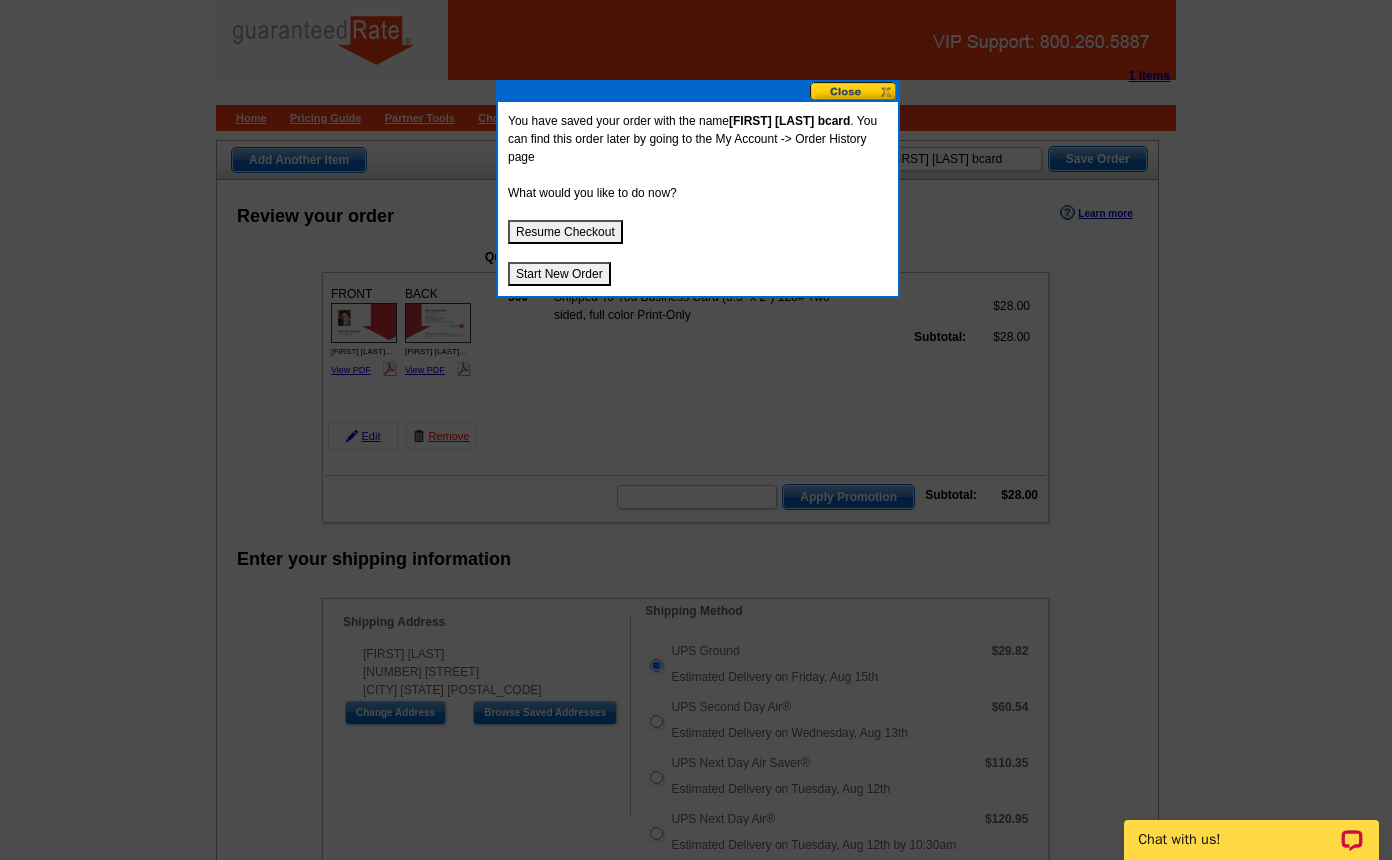 click on "Resume Checkout" at bounding box center [565, 232] 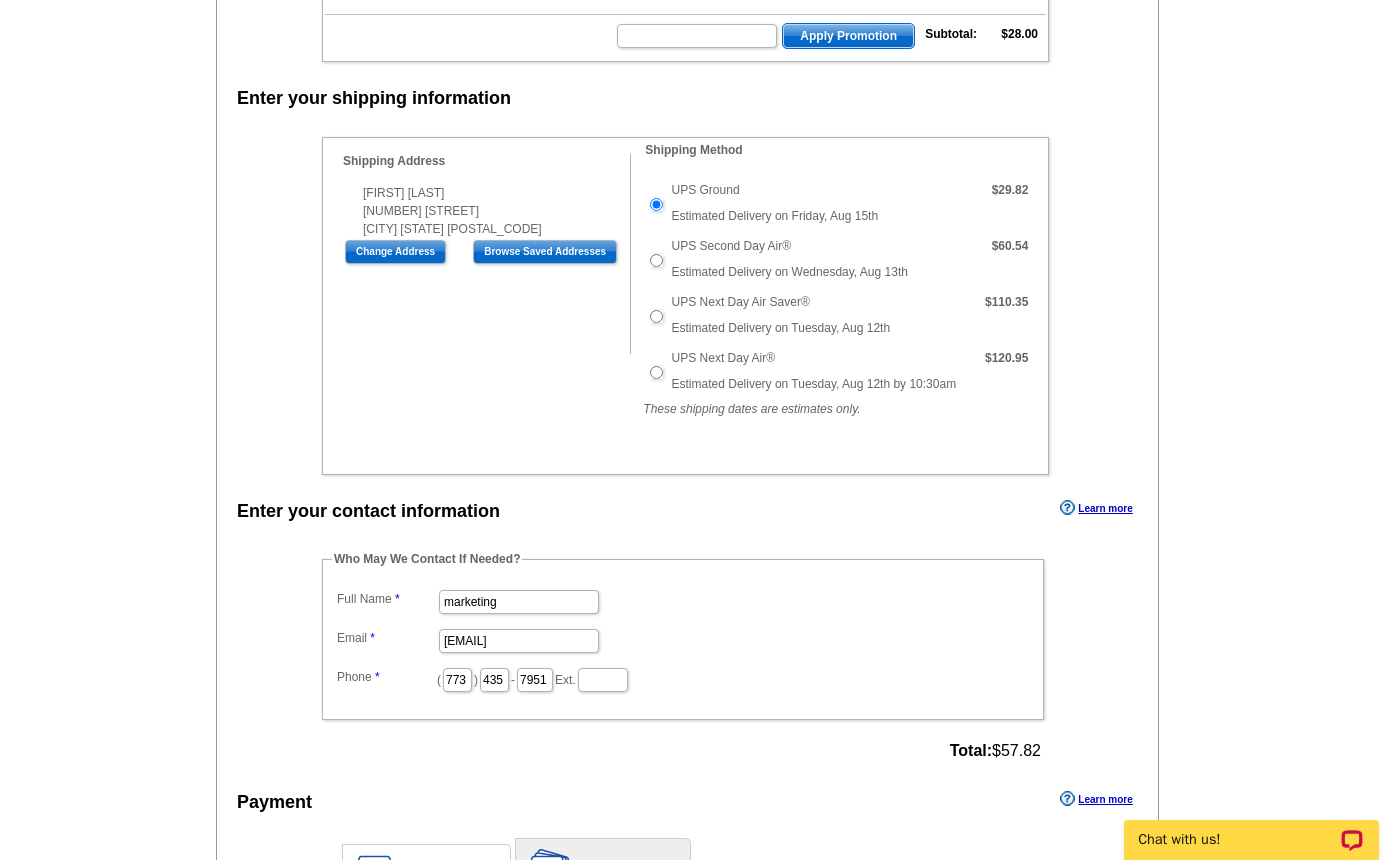 scroll, scrollTop: 481, scrollLeft: 0, axis: vertical 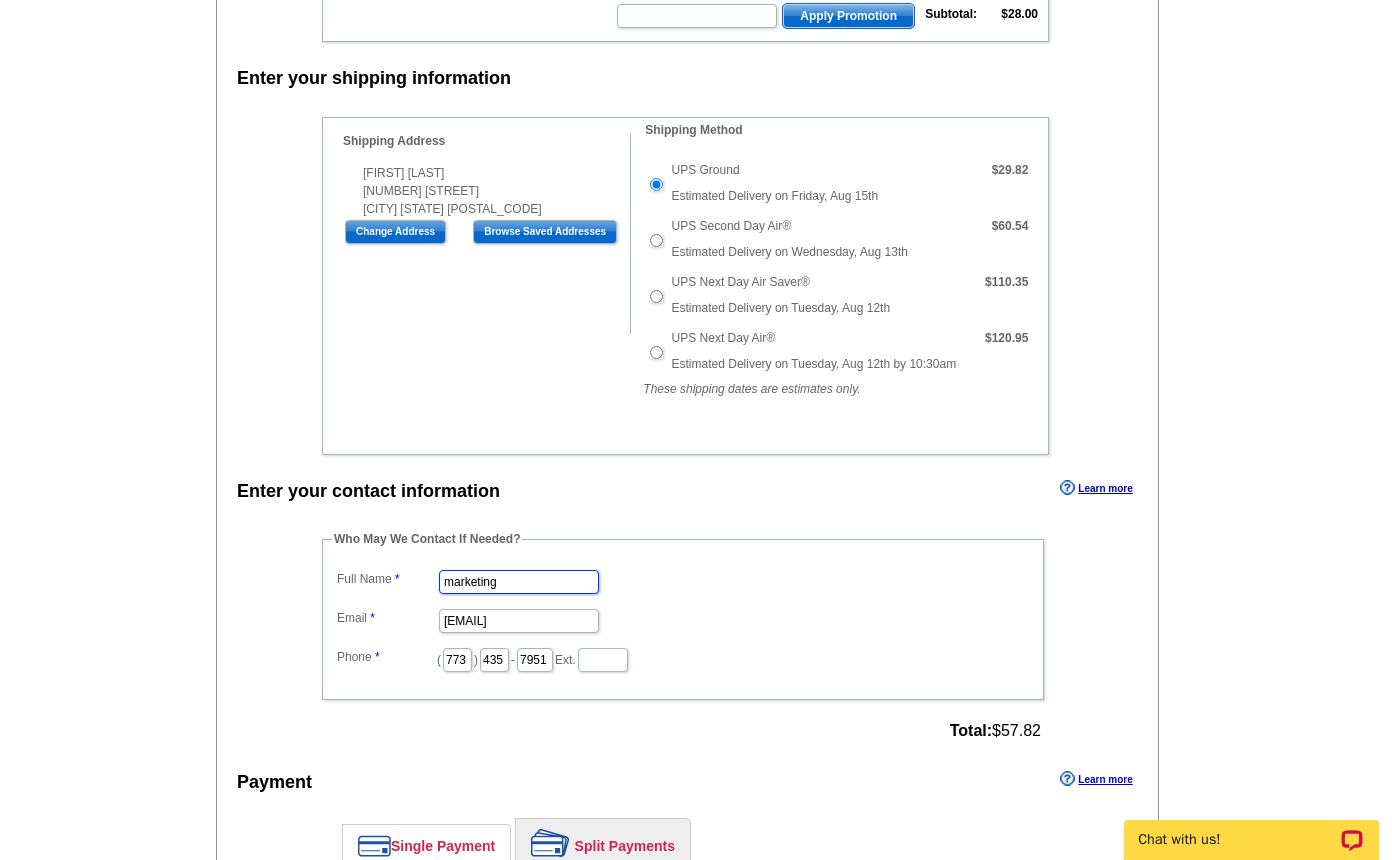 click on "marketing" at bounding box center (519, 582) 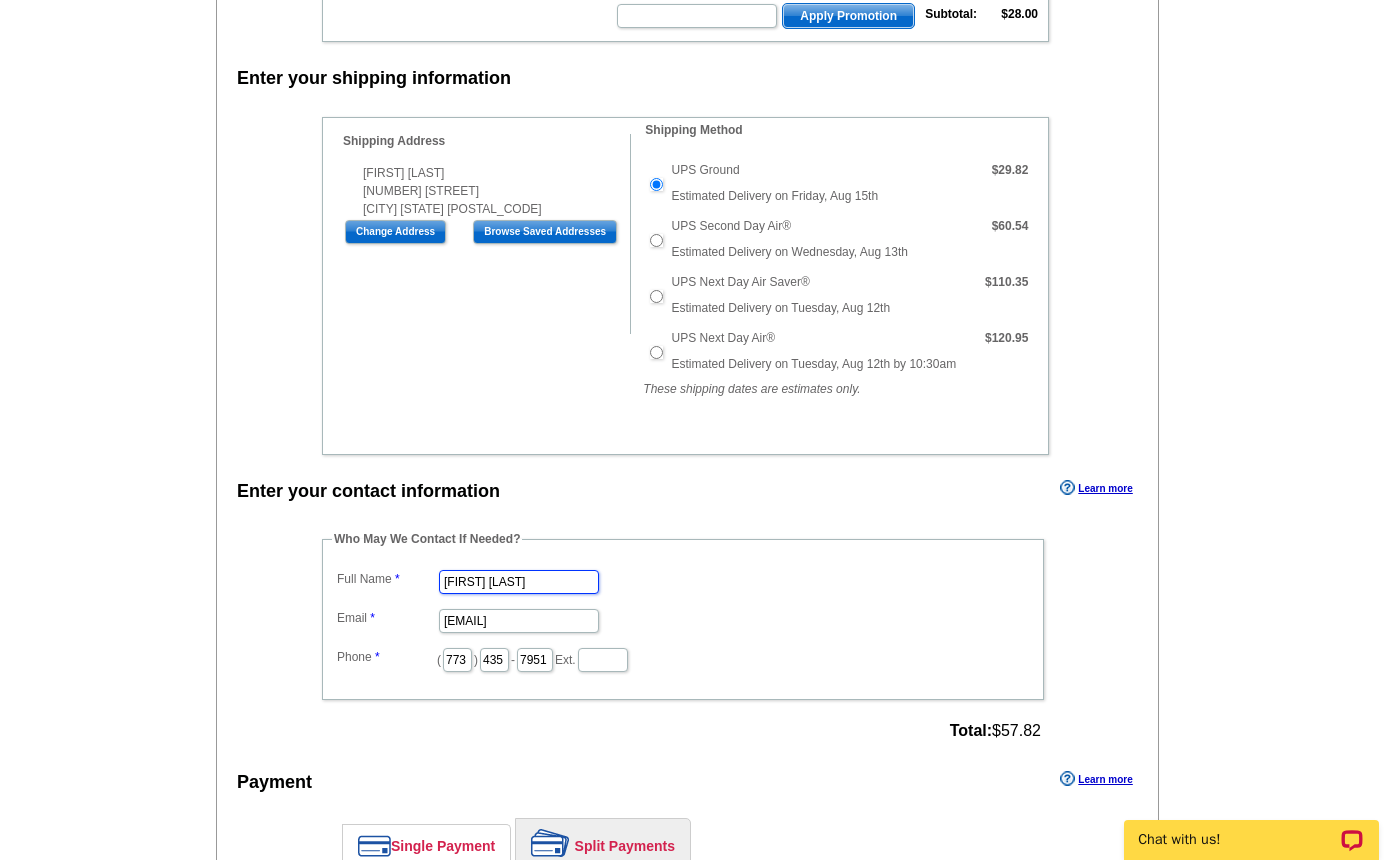 type on "[FIRST] [LAST]" 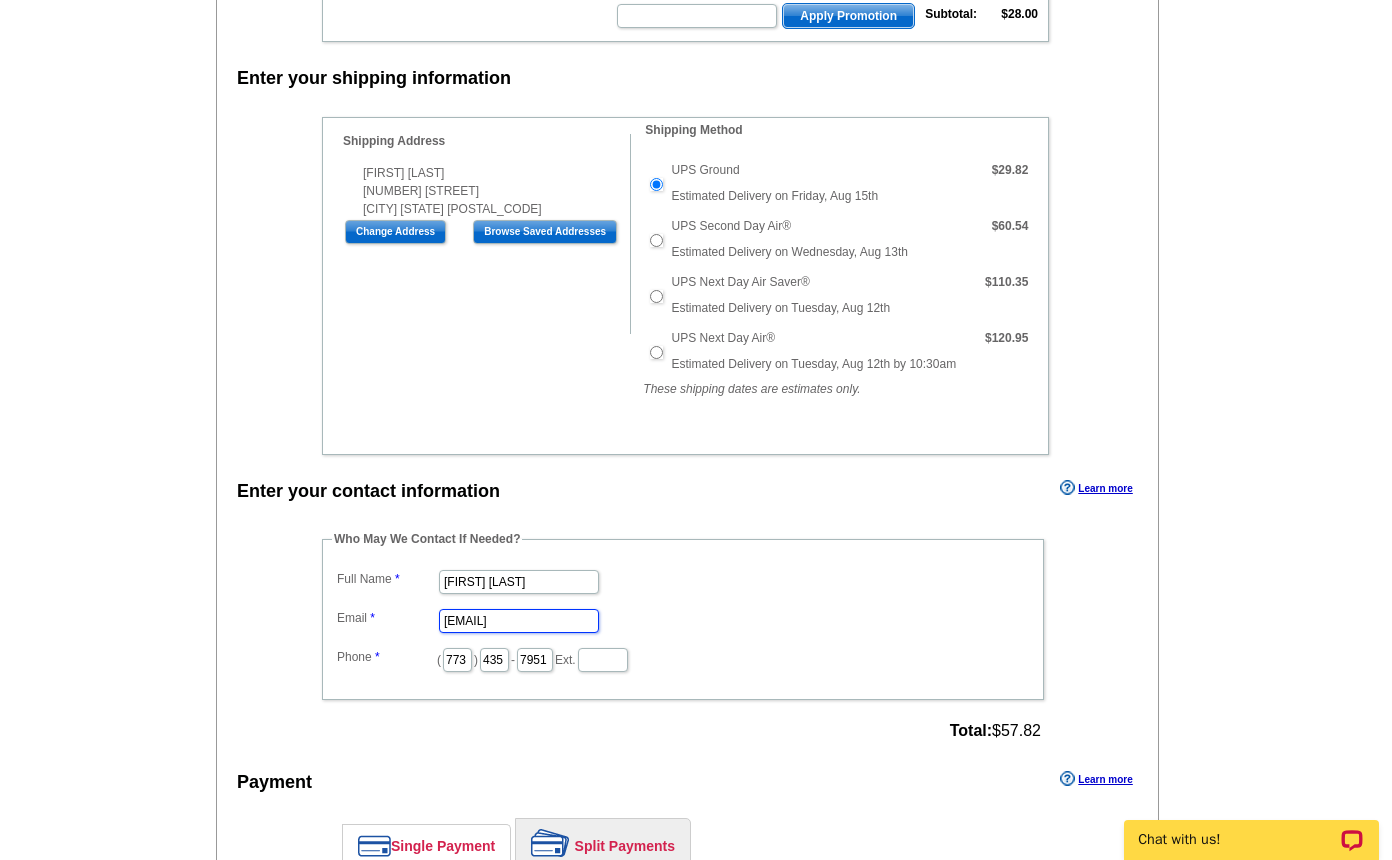 scroll, scrollTop: 0, scrollLeft: 0, axis: both 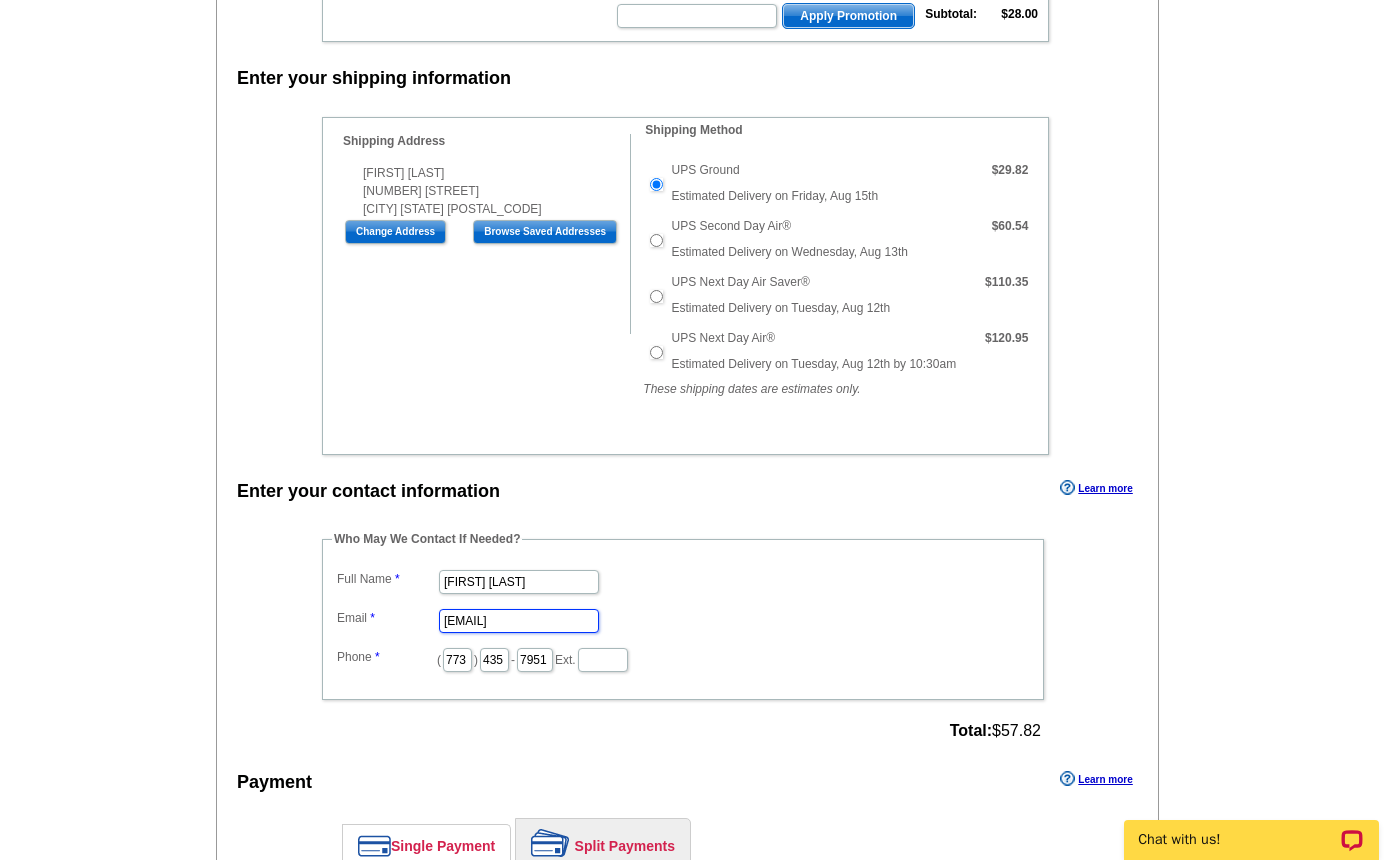 type on "[FIRST].[LAST]@example.com" 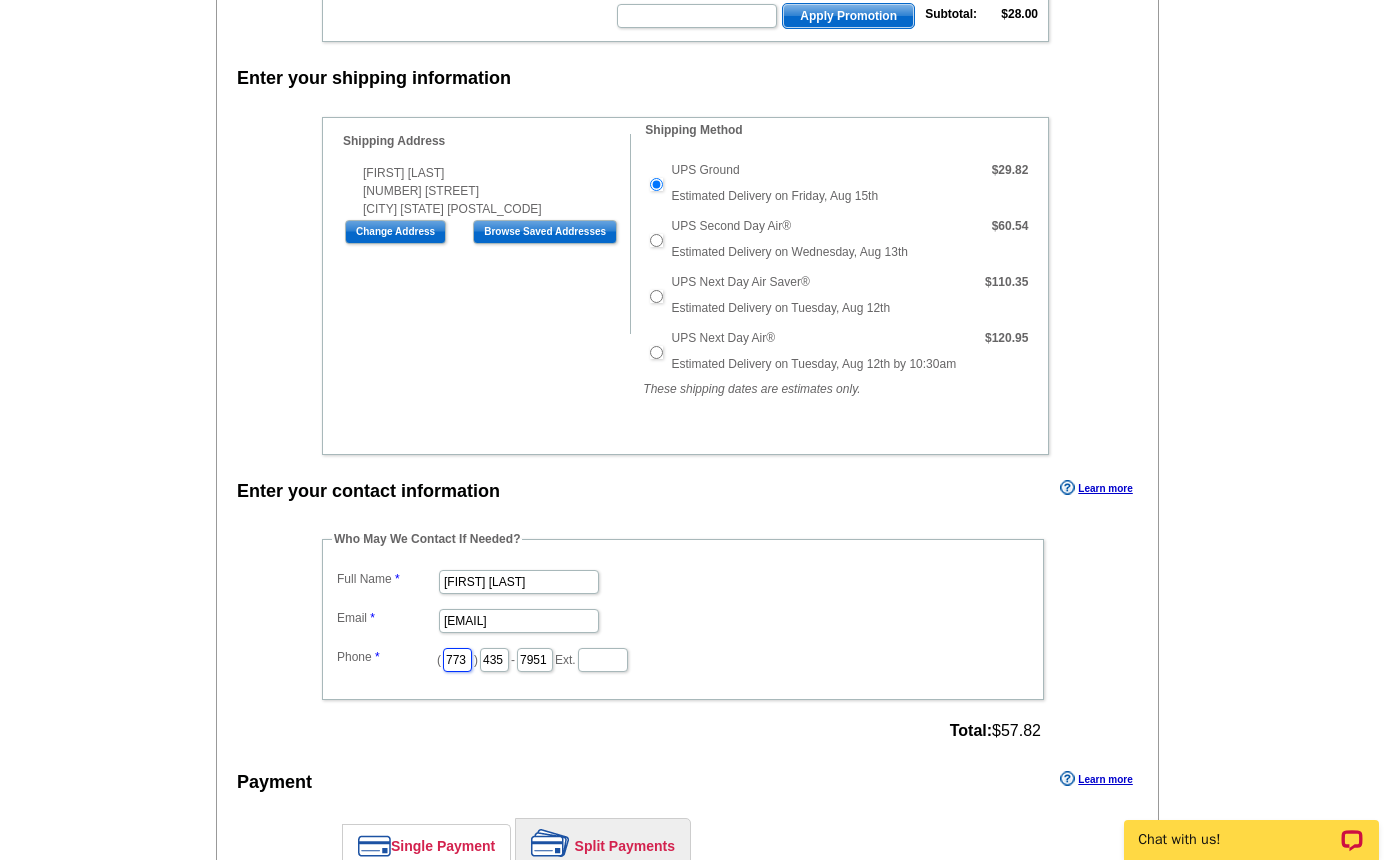 scroll, scrollTop: 0, scrollLeft: 0, axis: both 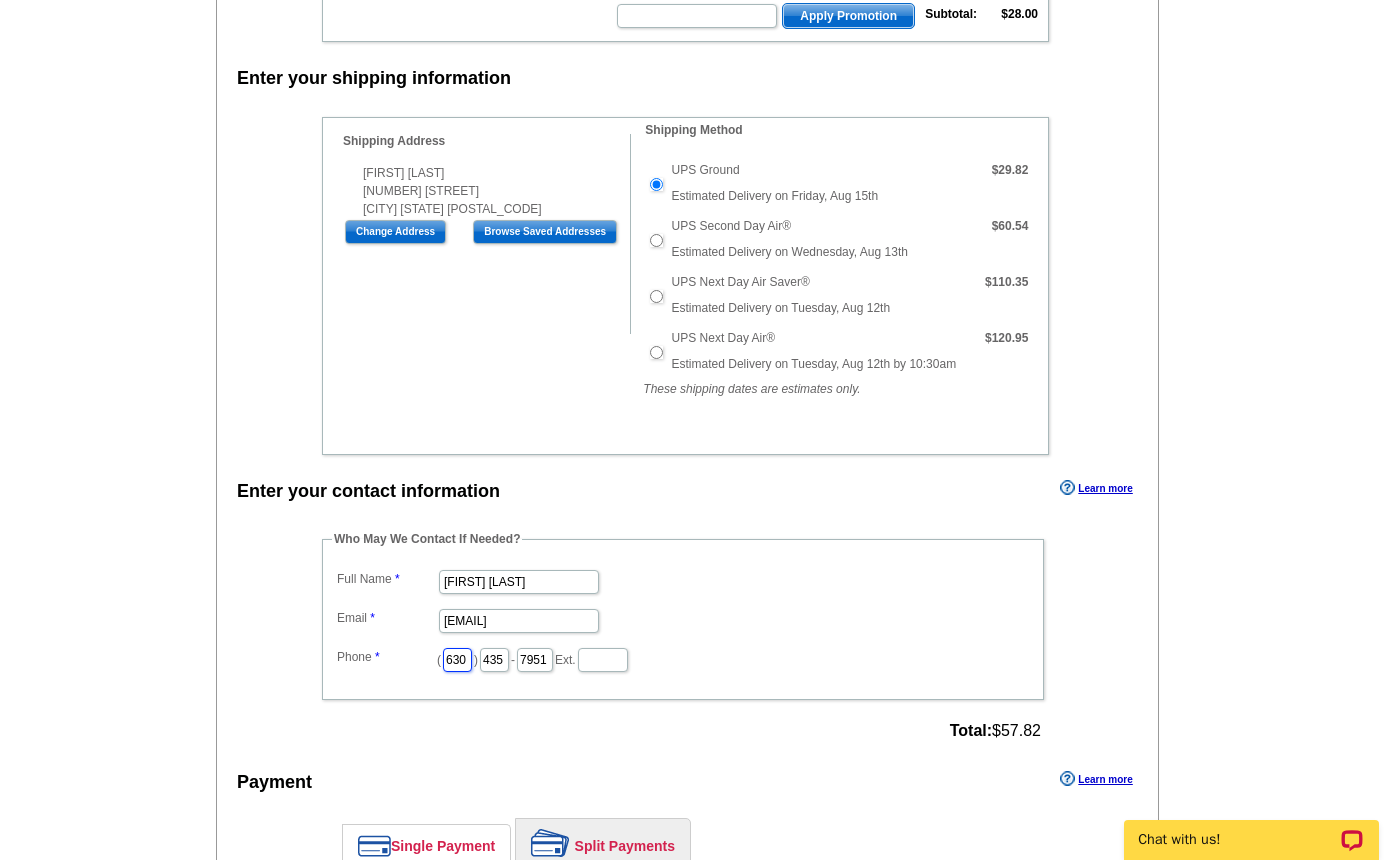 type on "630" 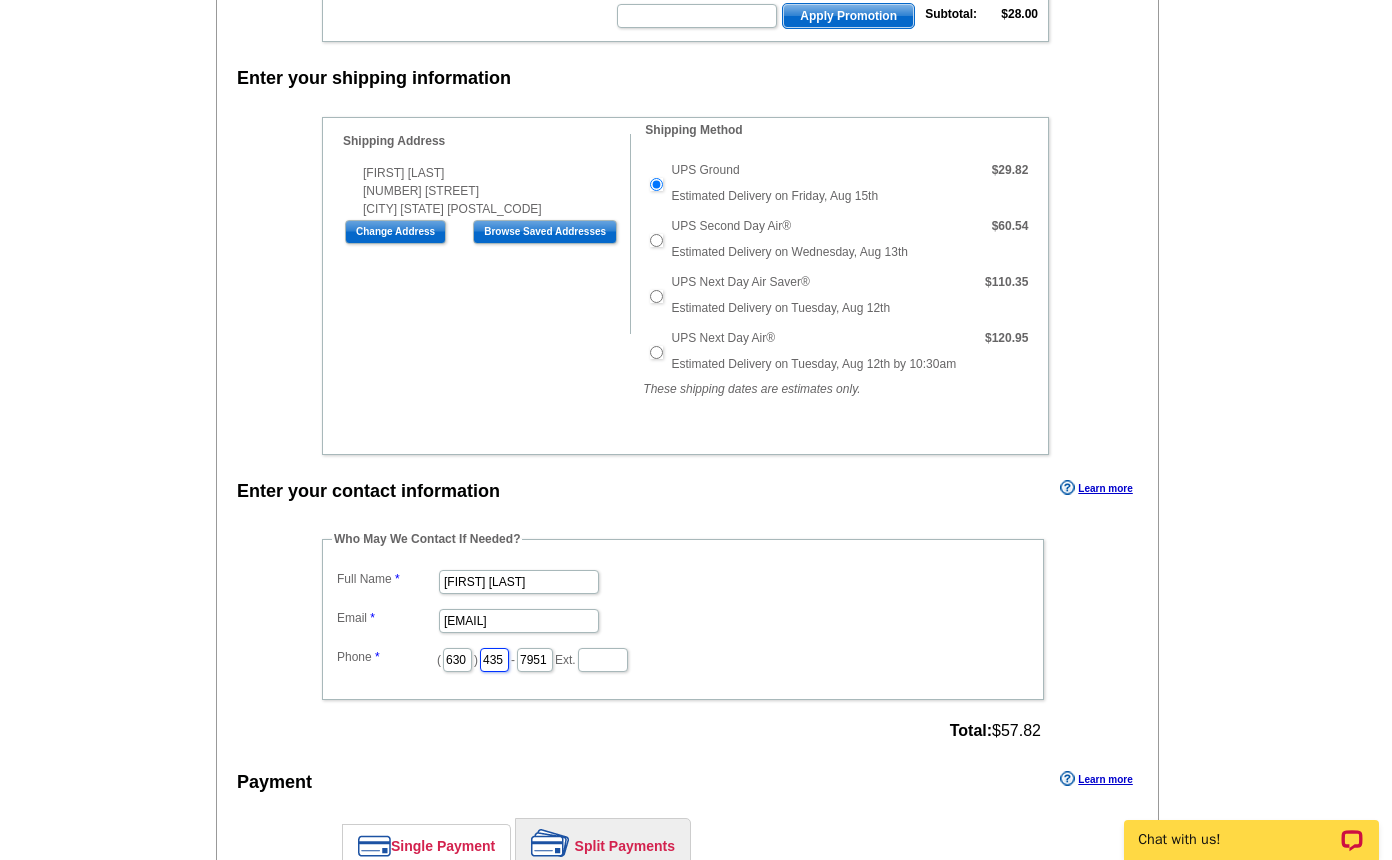 scroll, scrollTop: 0, scrollLeft: 0, axis: both 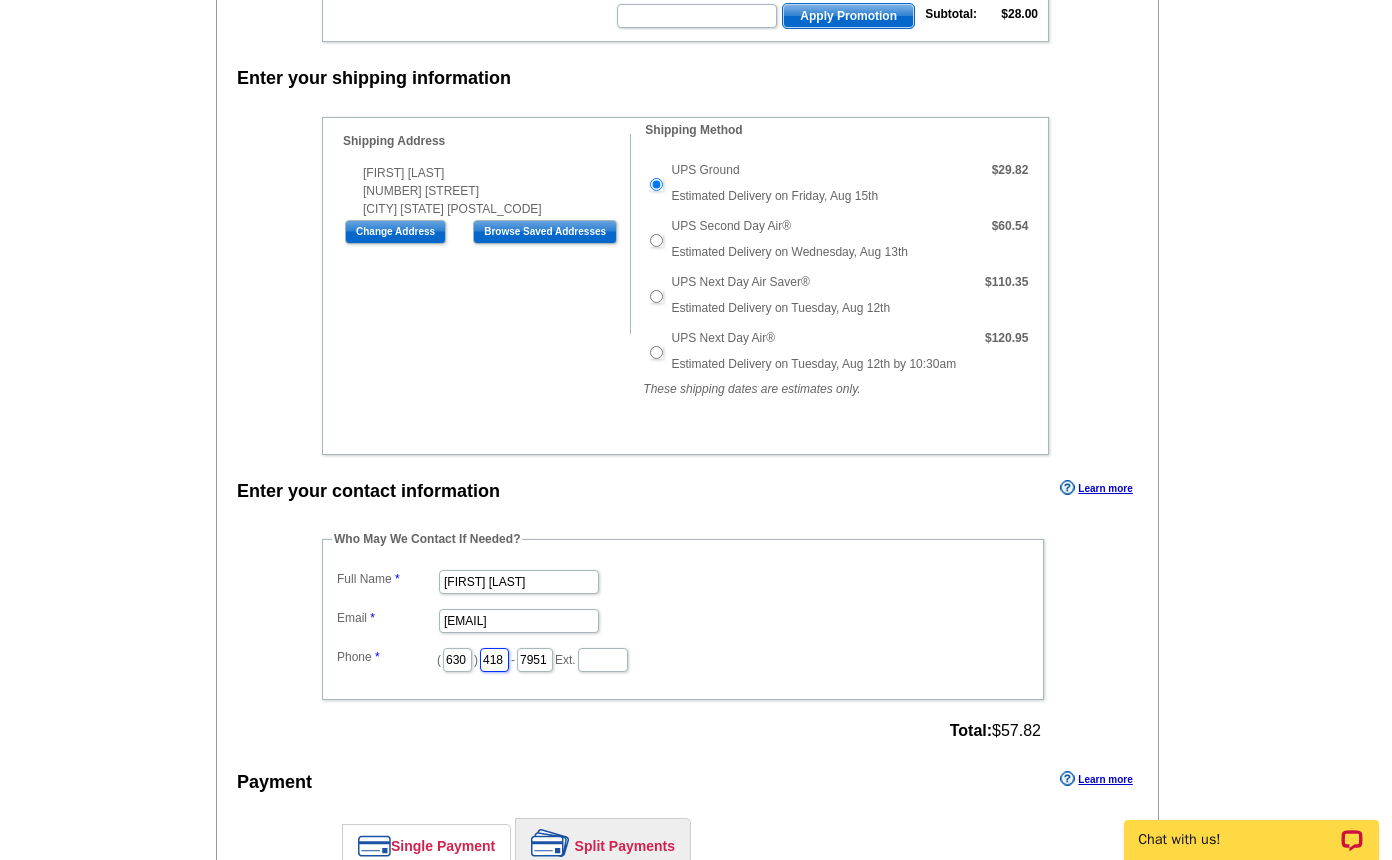 type on "418" 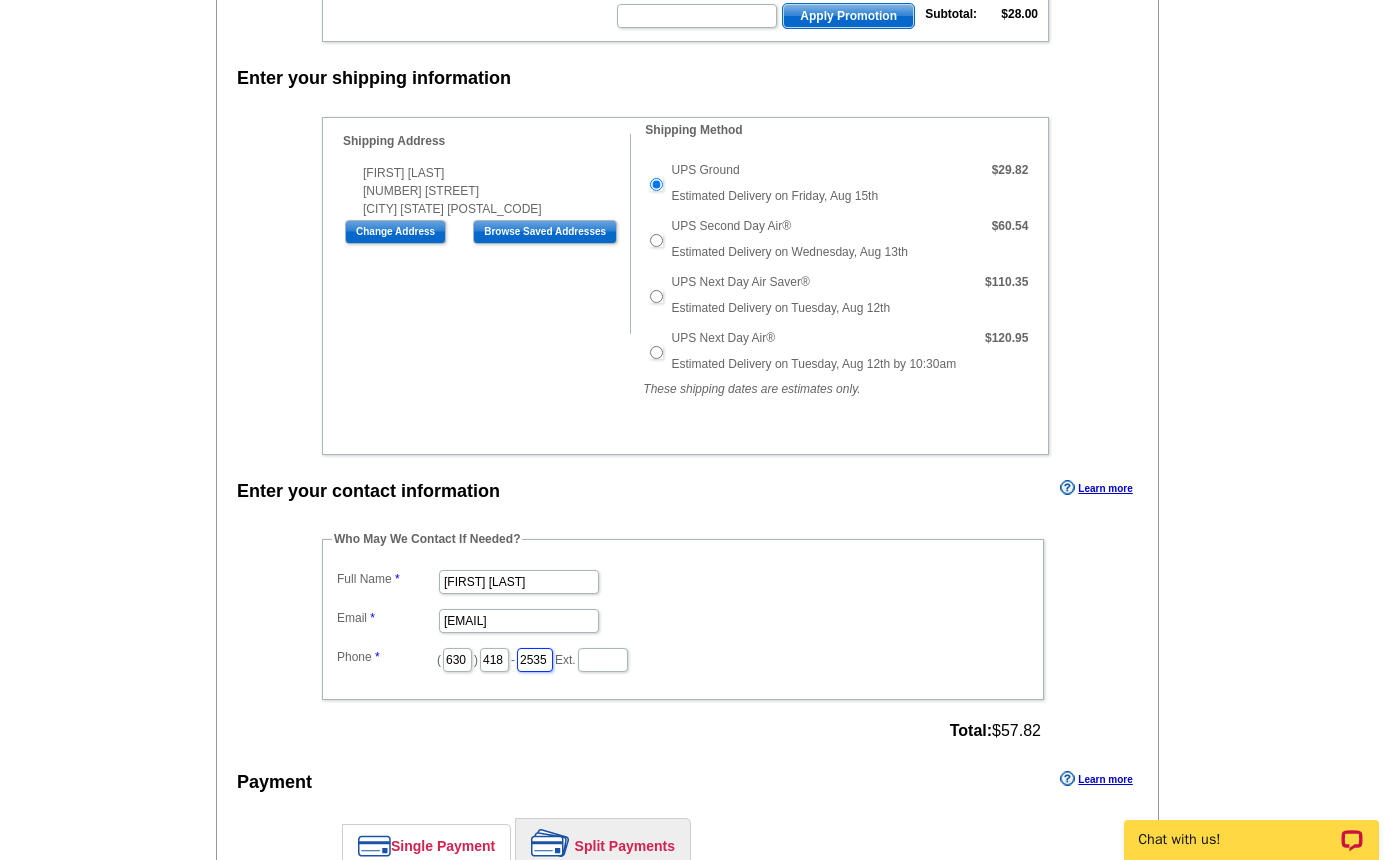 scroll, scrollTop: 0, scrollLeft: 4, axis: horizontal 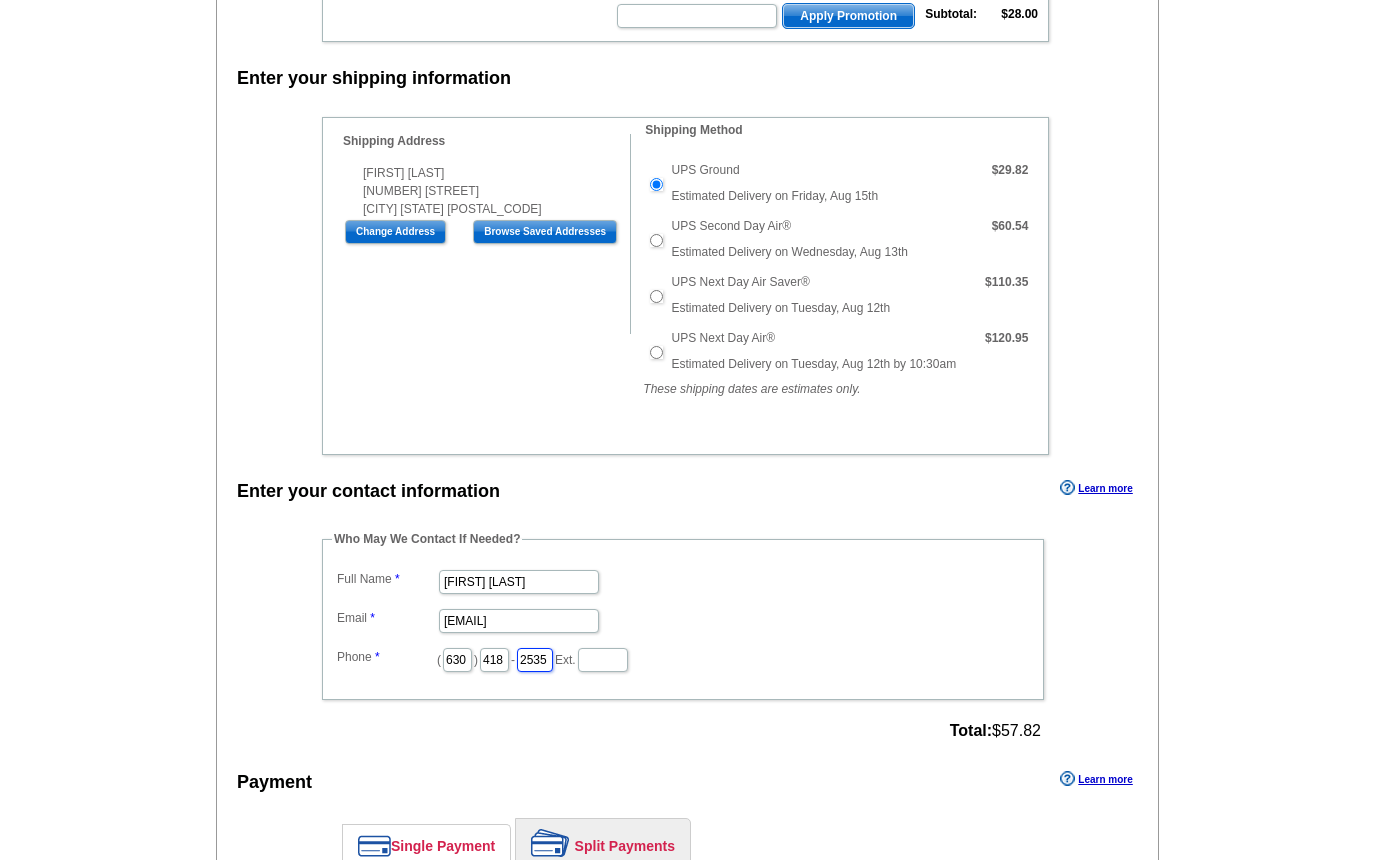 type on "2535" 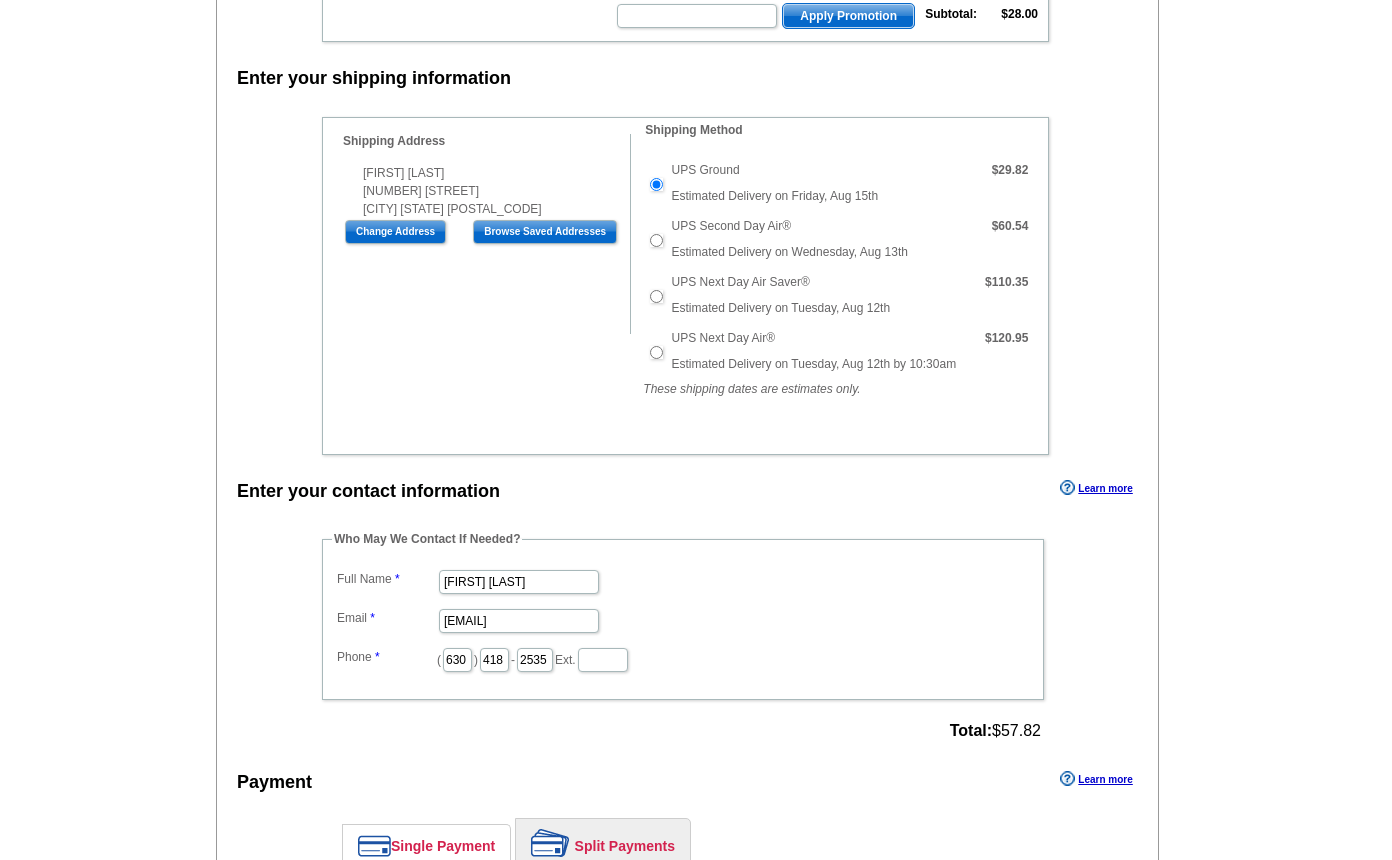 scroll, scrollTop: 0, scrollLeft: 0, axis: both 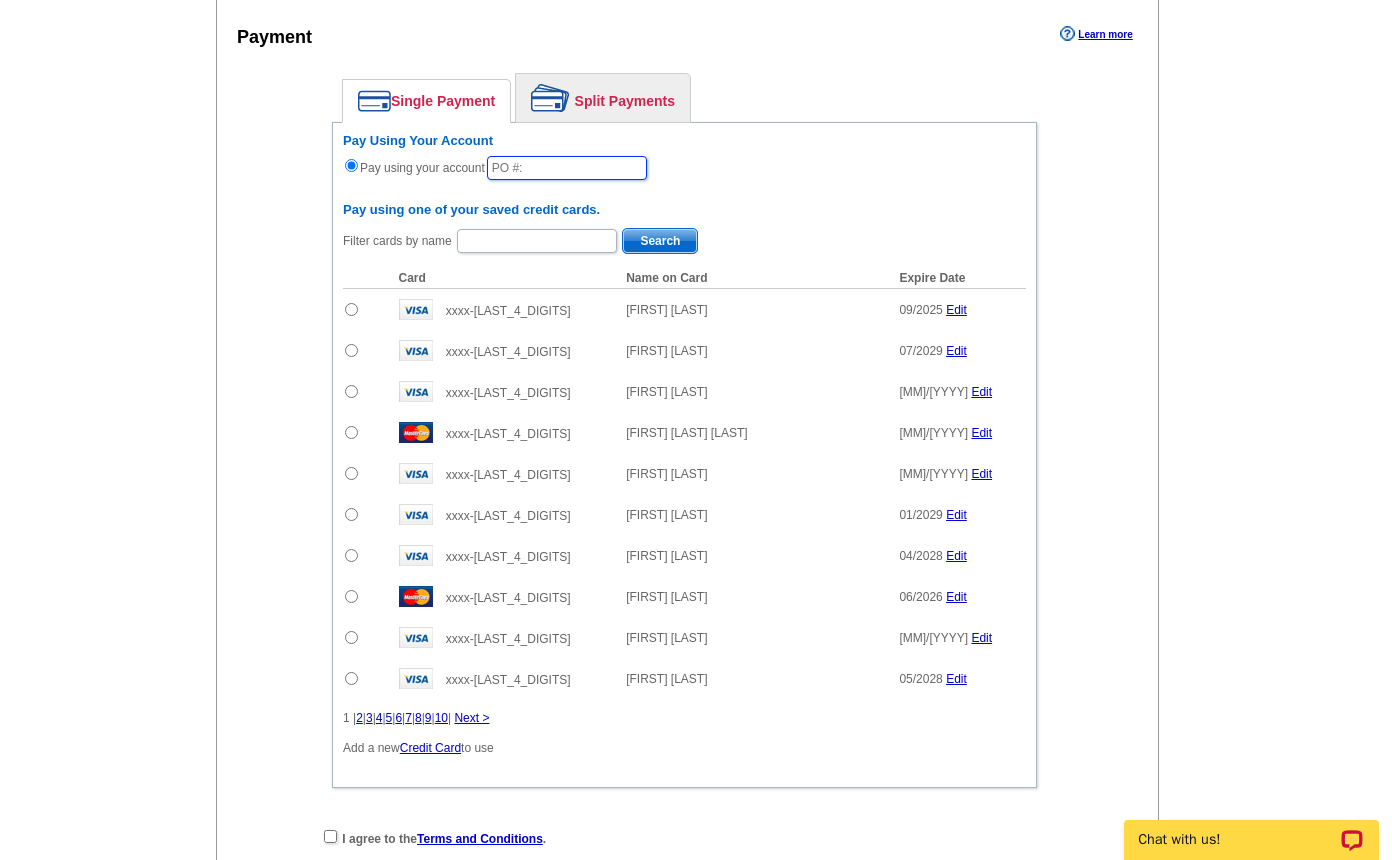 click at bounding box center [567, 168] 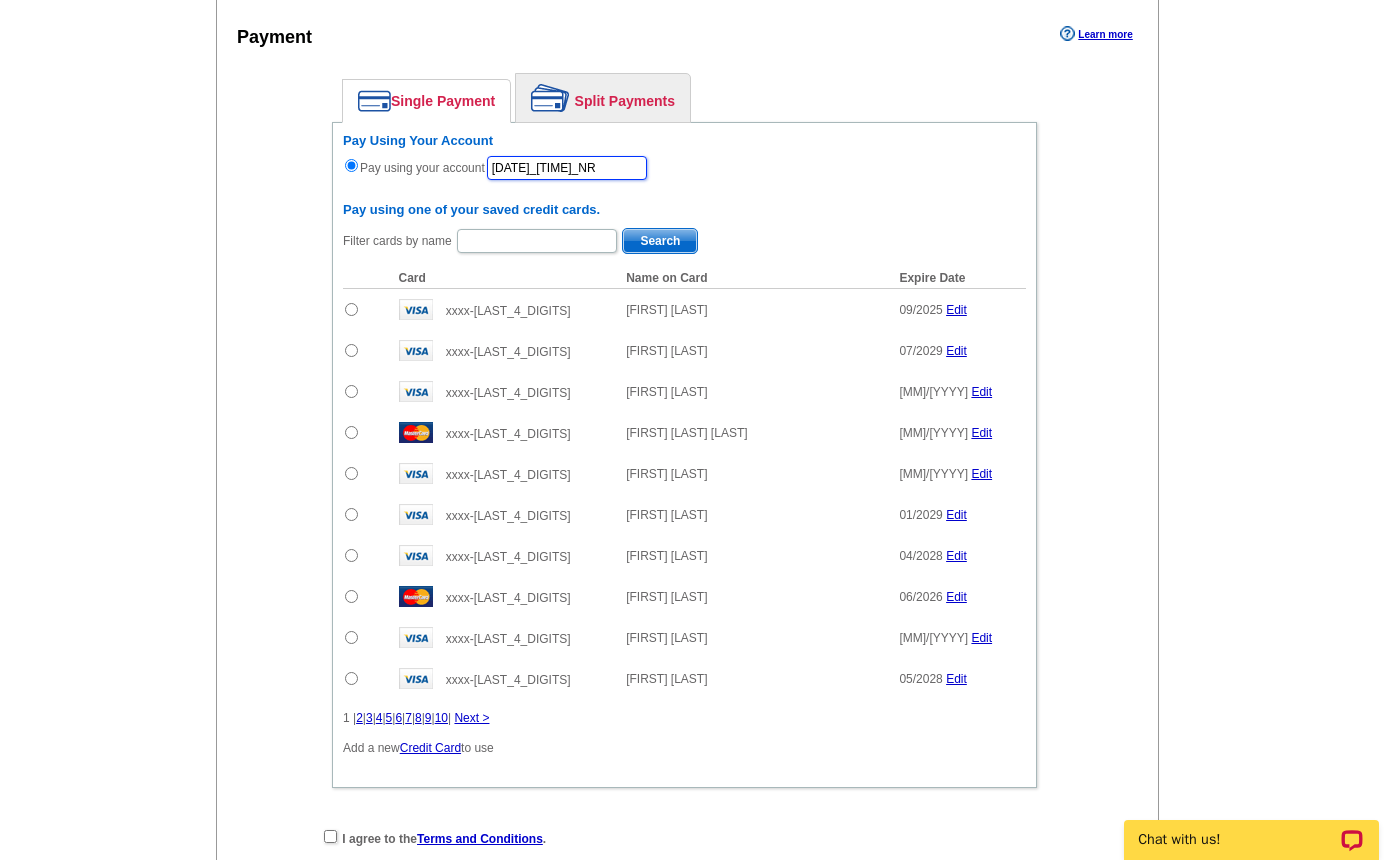 type on "08072025_0445_NR" 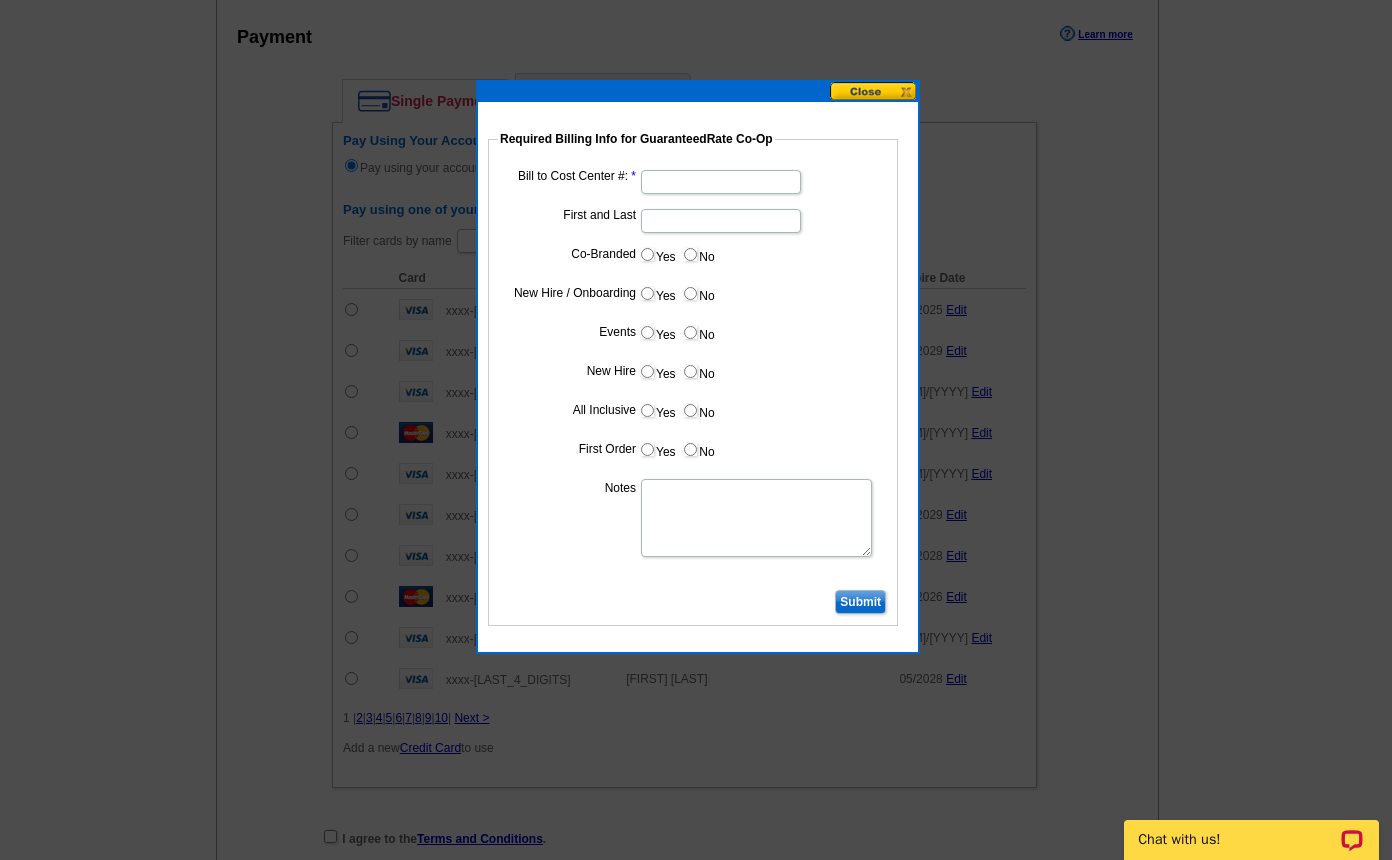 click on "Bill to Cost Center #:" at bounding box center (721, 182) 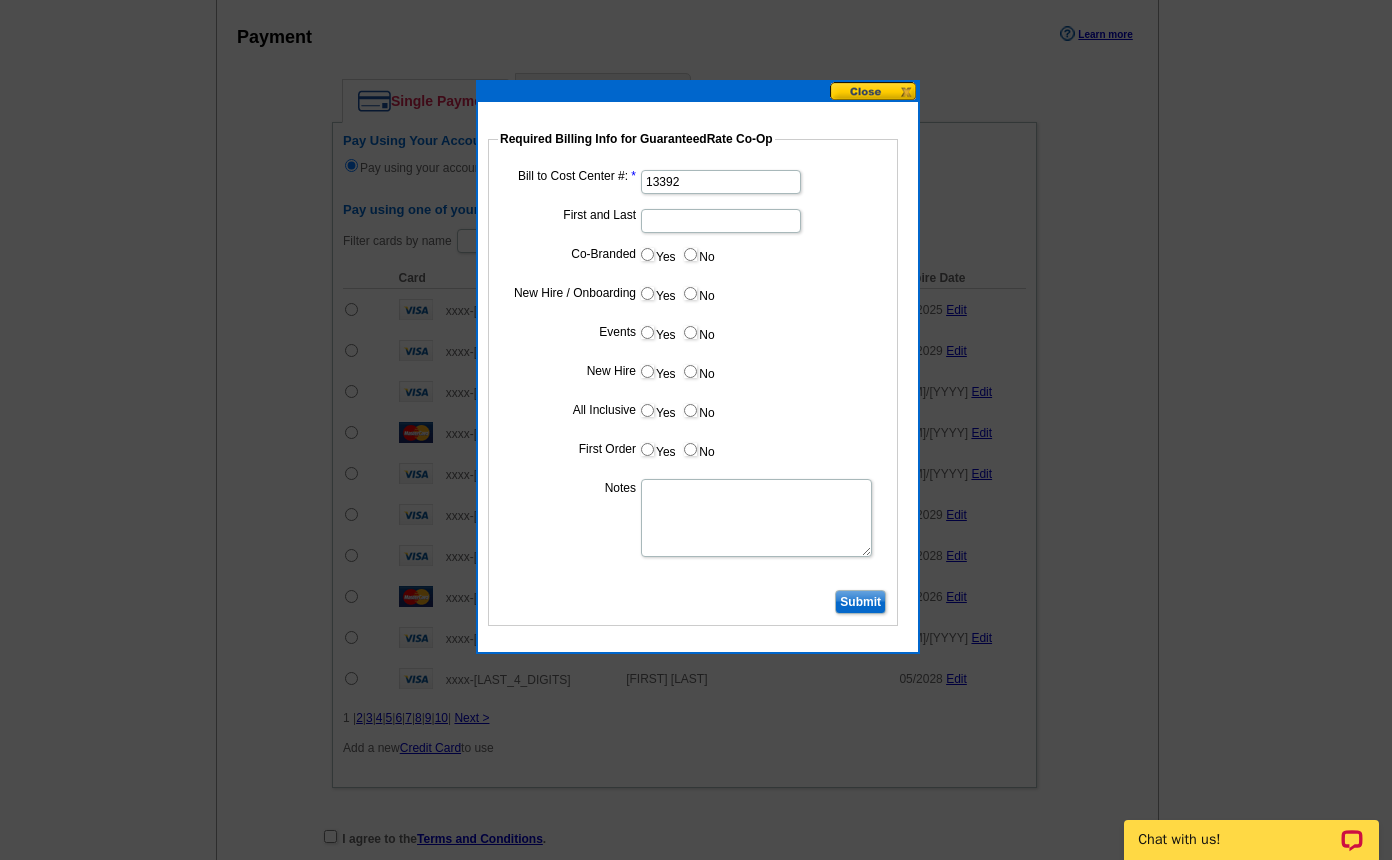 type on "13392" 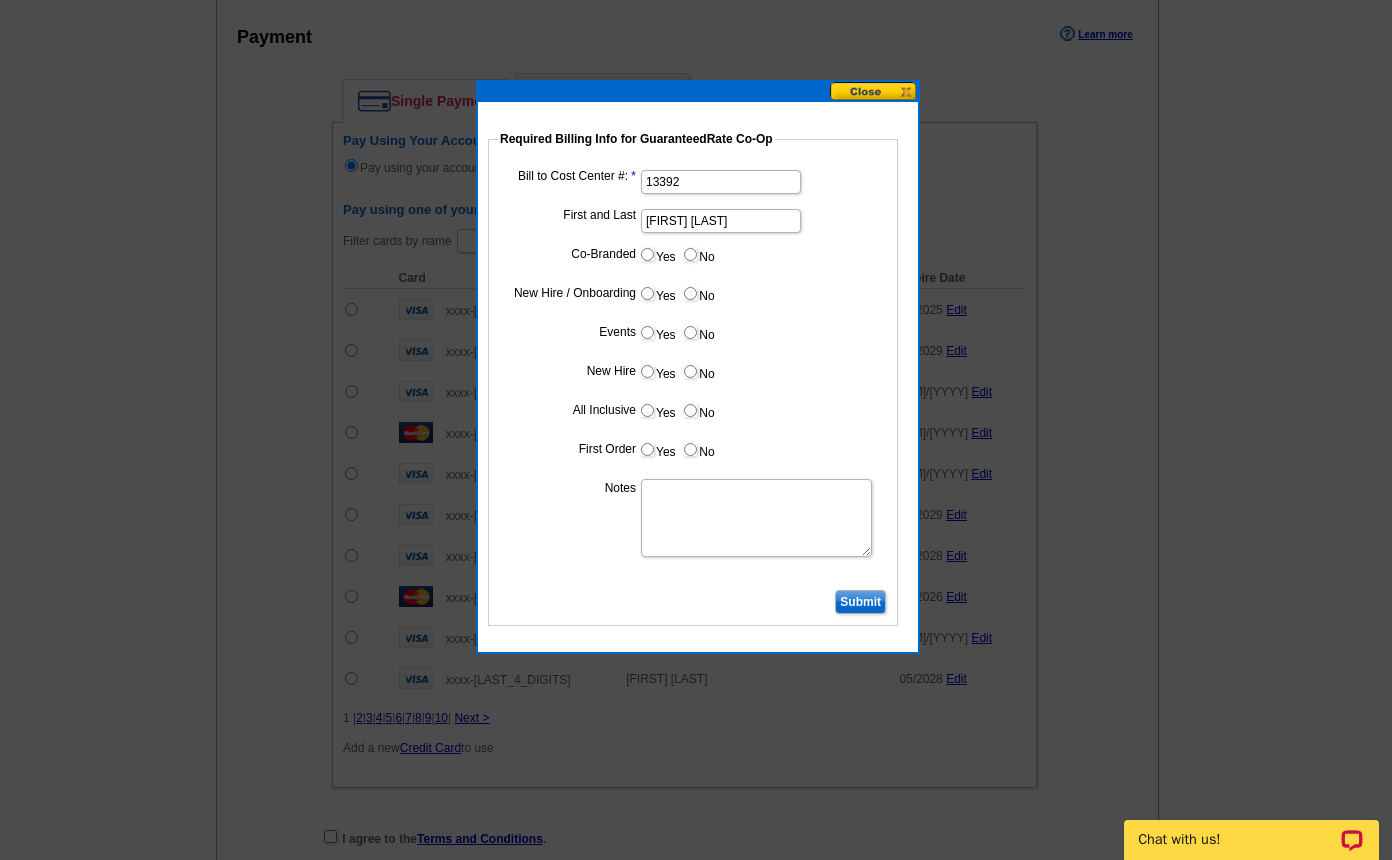 type on "[FIRST] [LAST]" 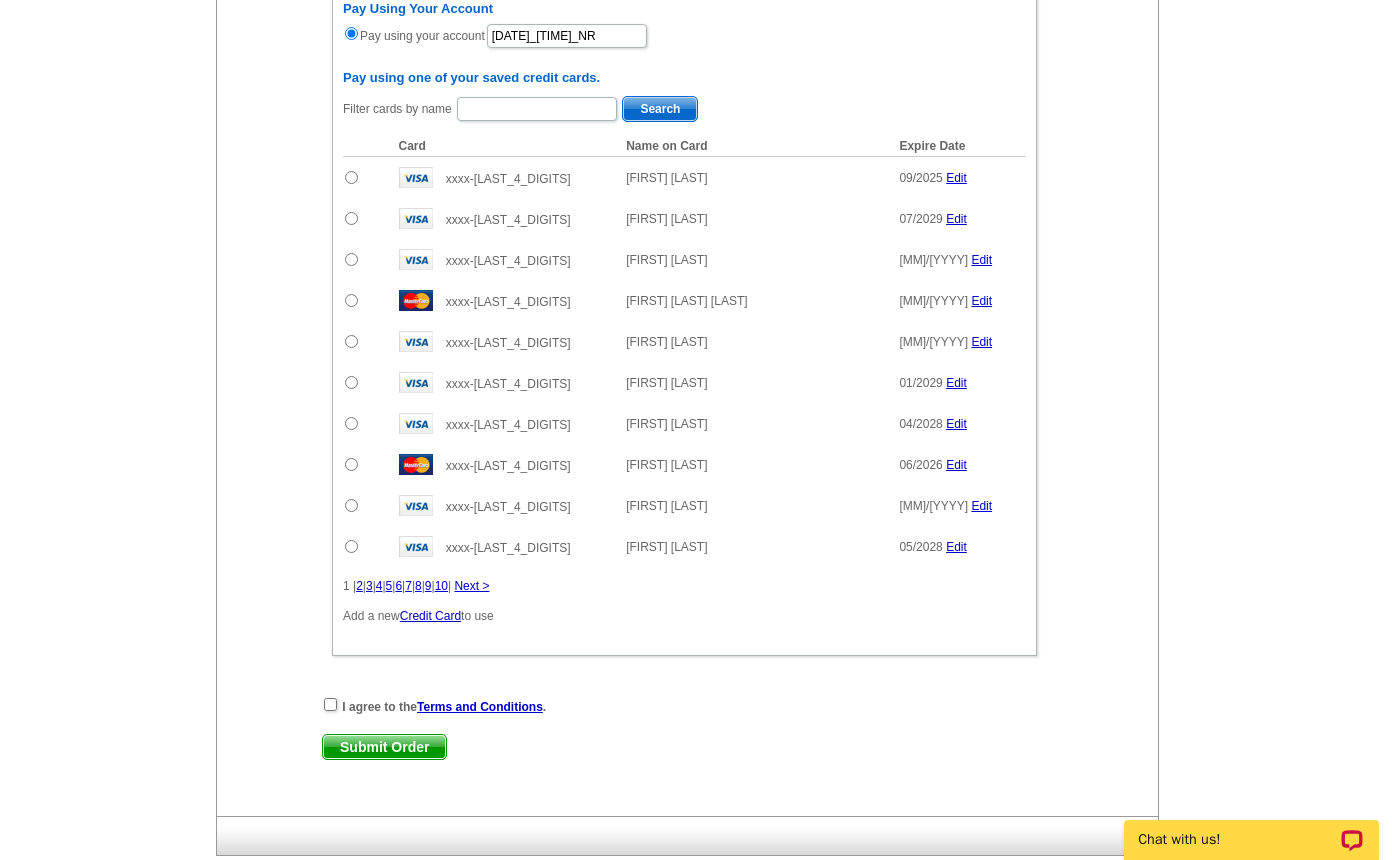 scroll, scrollTop: 1470, scrollLeft: 0, axis: vertical 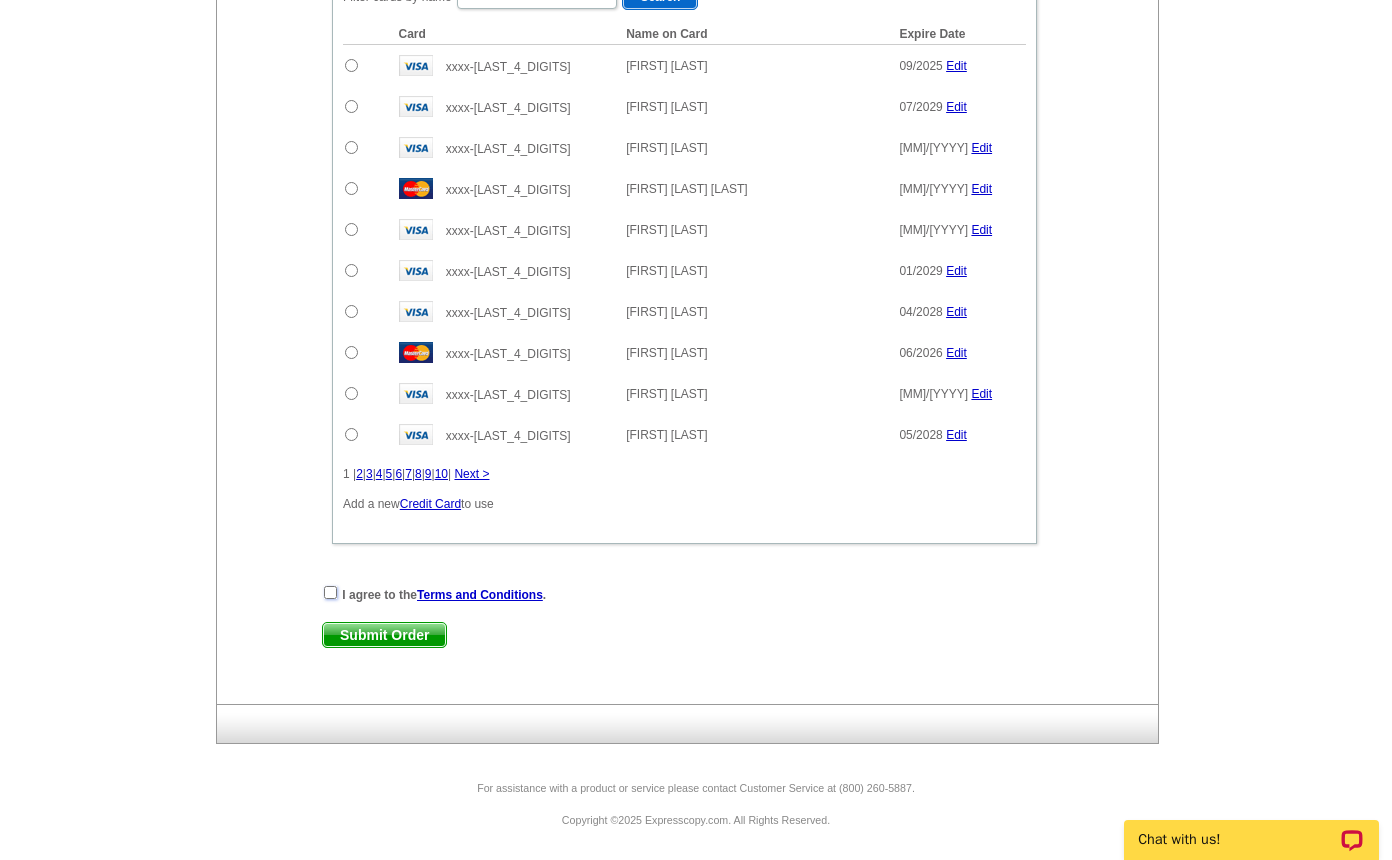 click at bounding box center (330, 592) 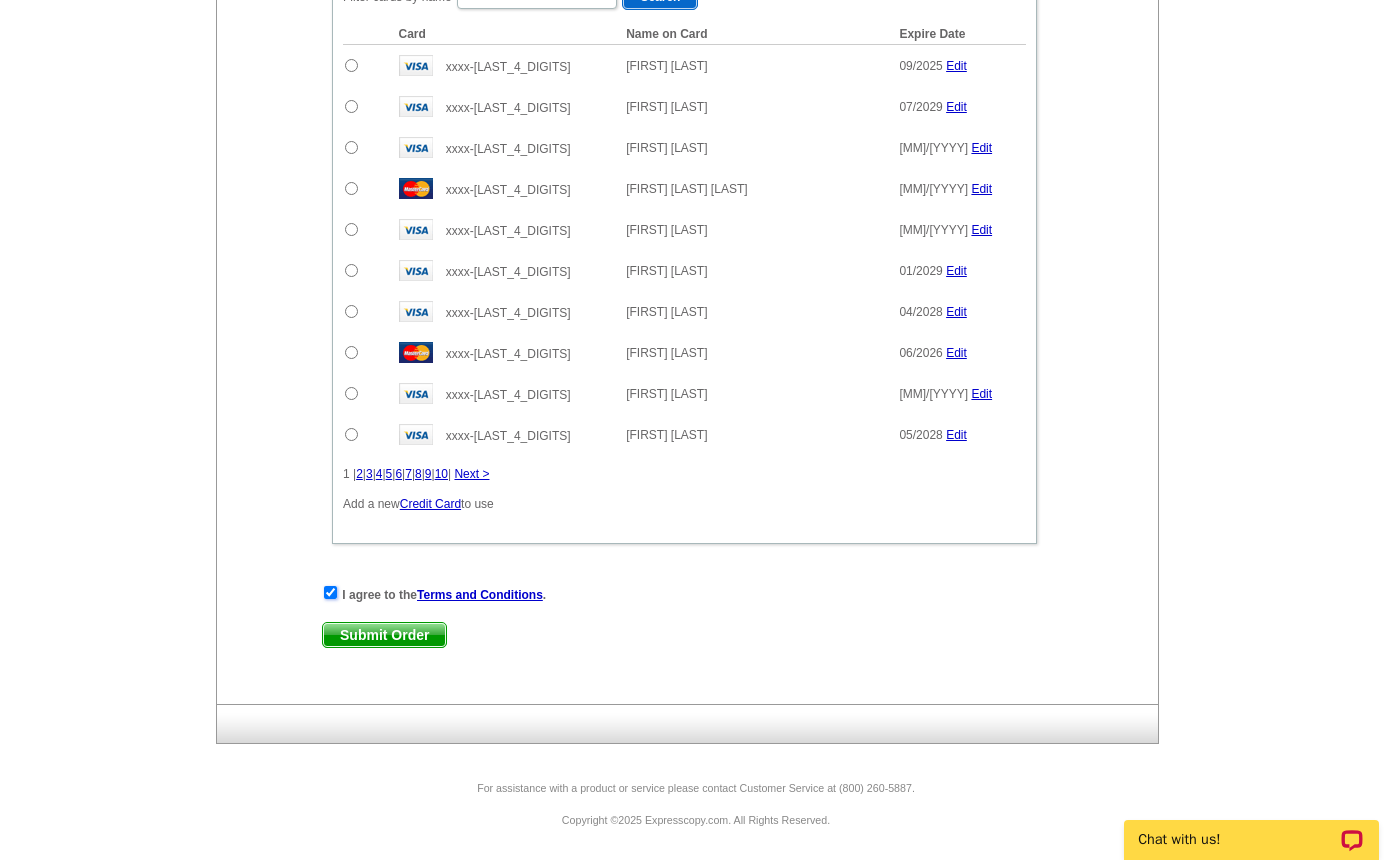scroll, scrollTop: 0, scrollLeft: 0, axis: both 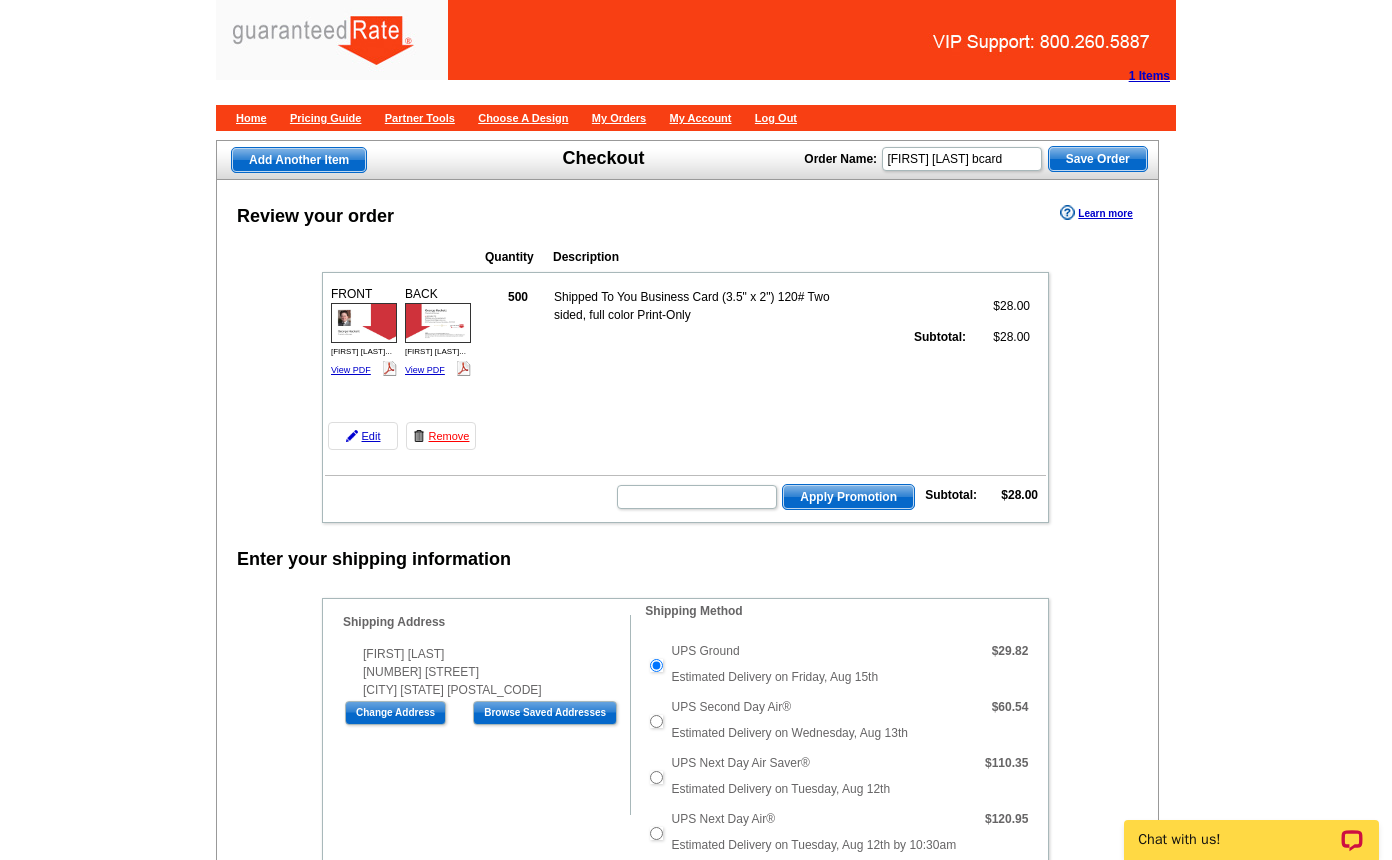 click at bounding box center (438, 323) 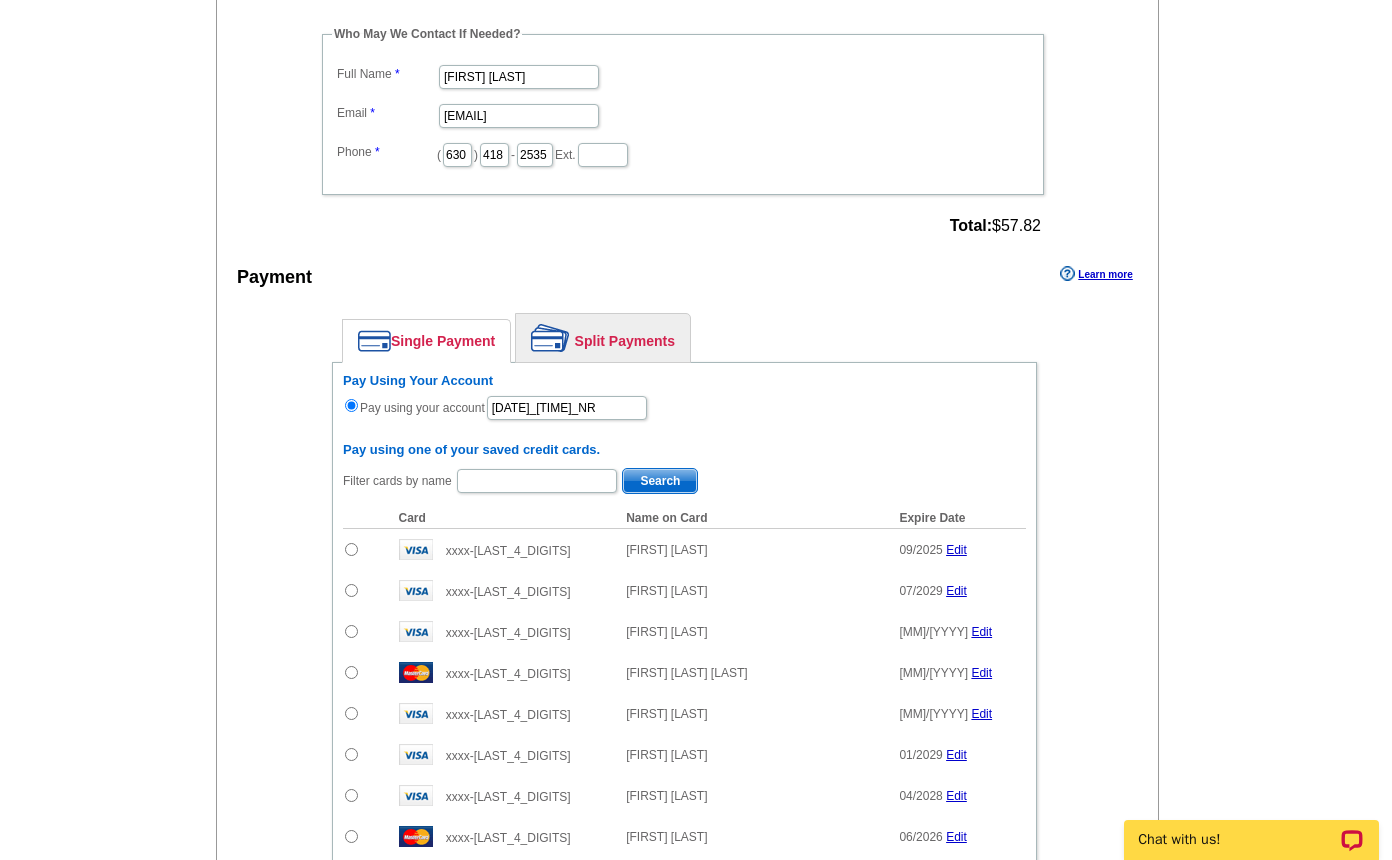 scroll, scrollTop: 1470, scrollLeft: 0, axis: vertical 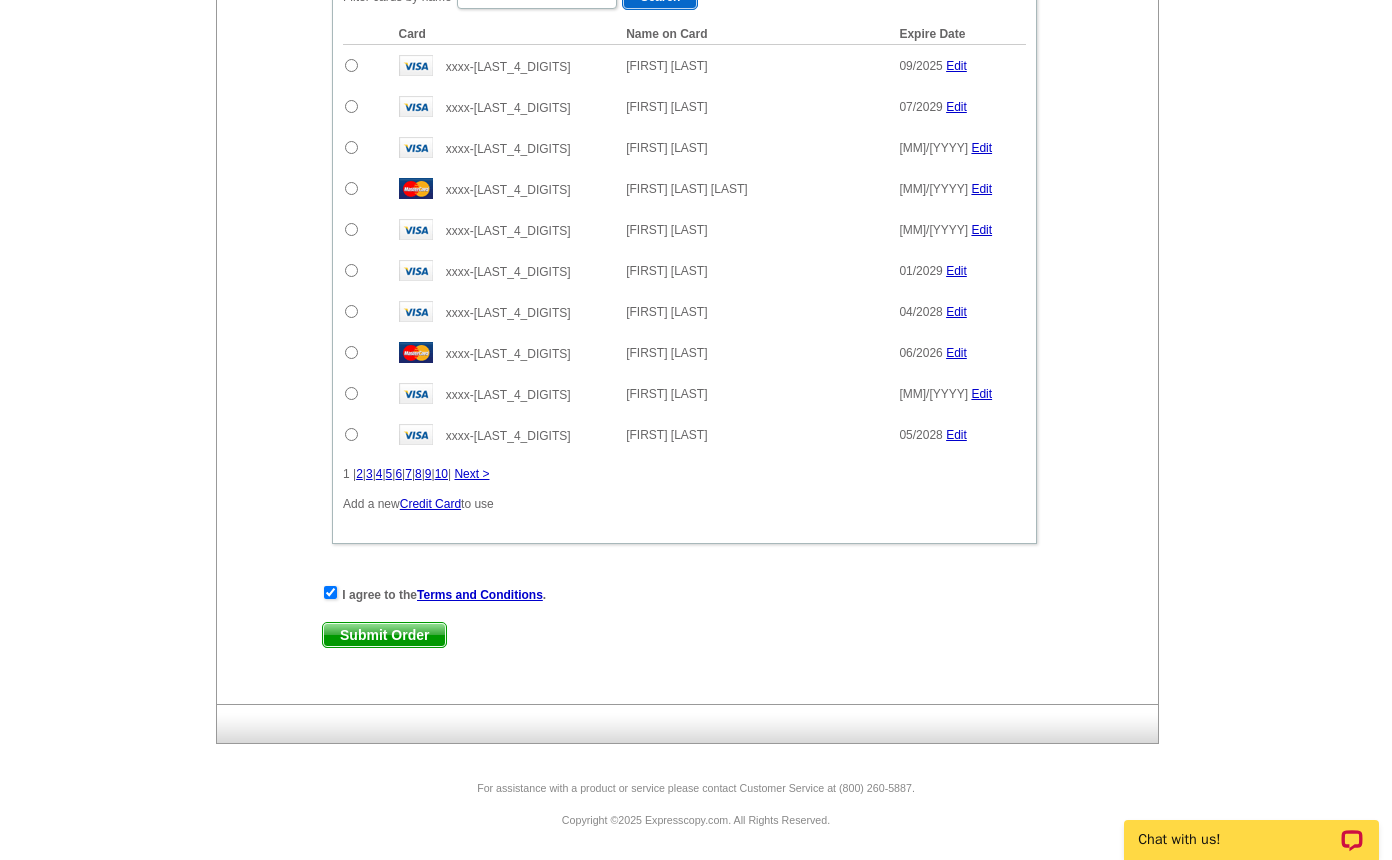click on "Submit Order" at bounding box center (384, 635) 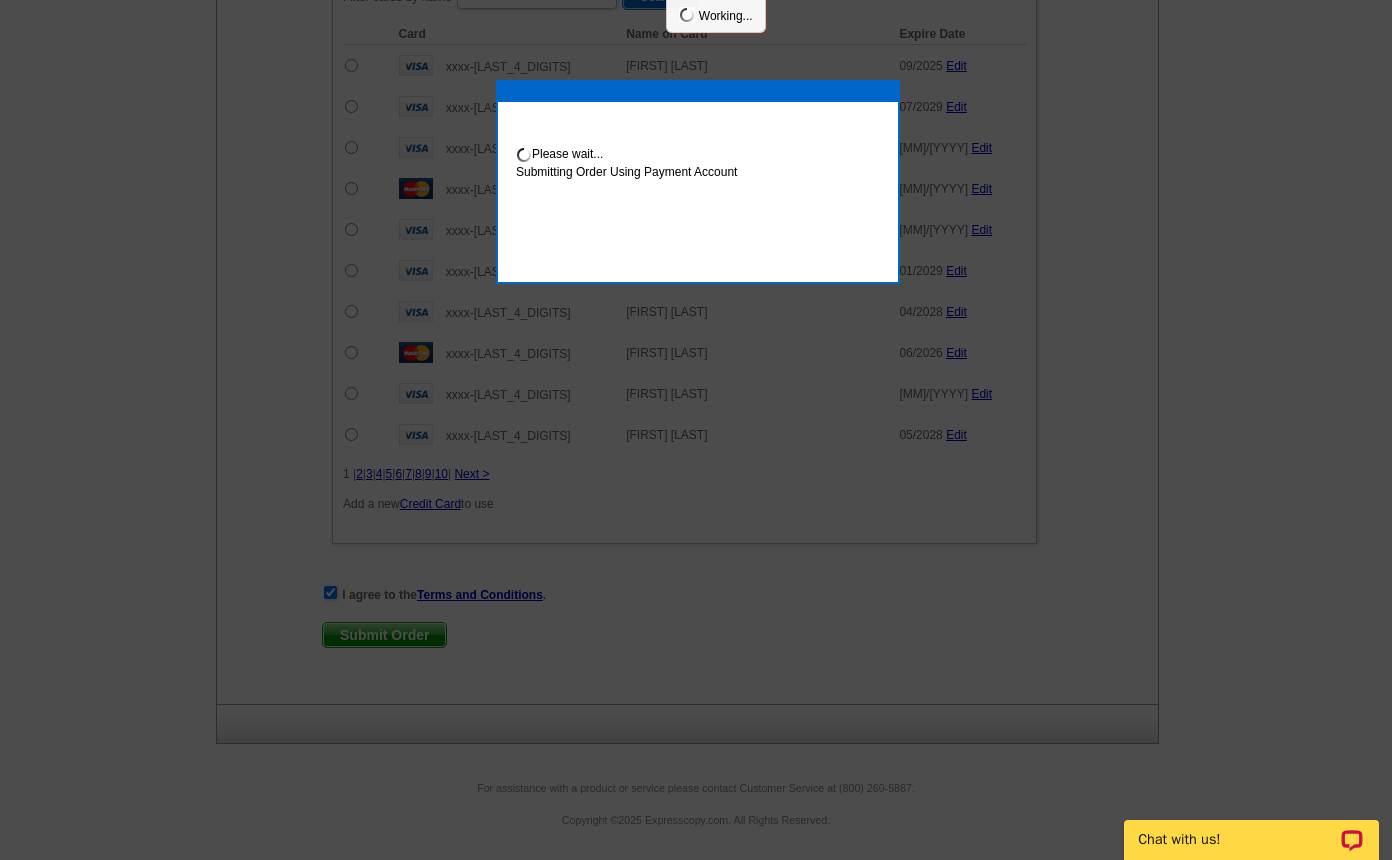 scroll, scrollTop: 1571, scrollLeft: 0, axis: vertical 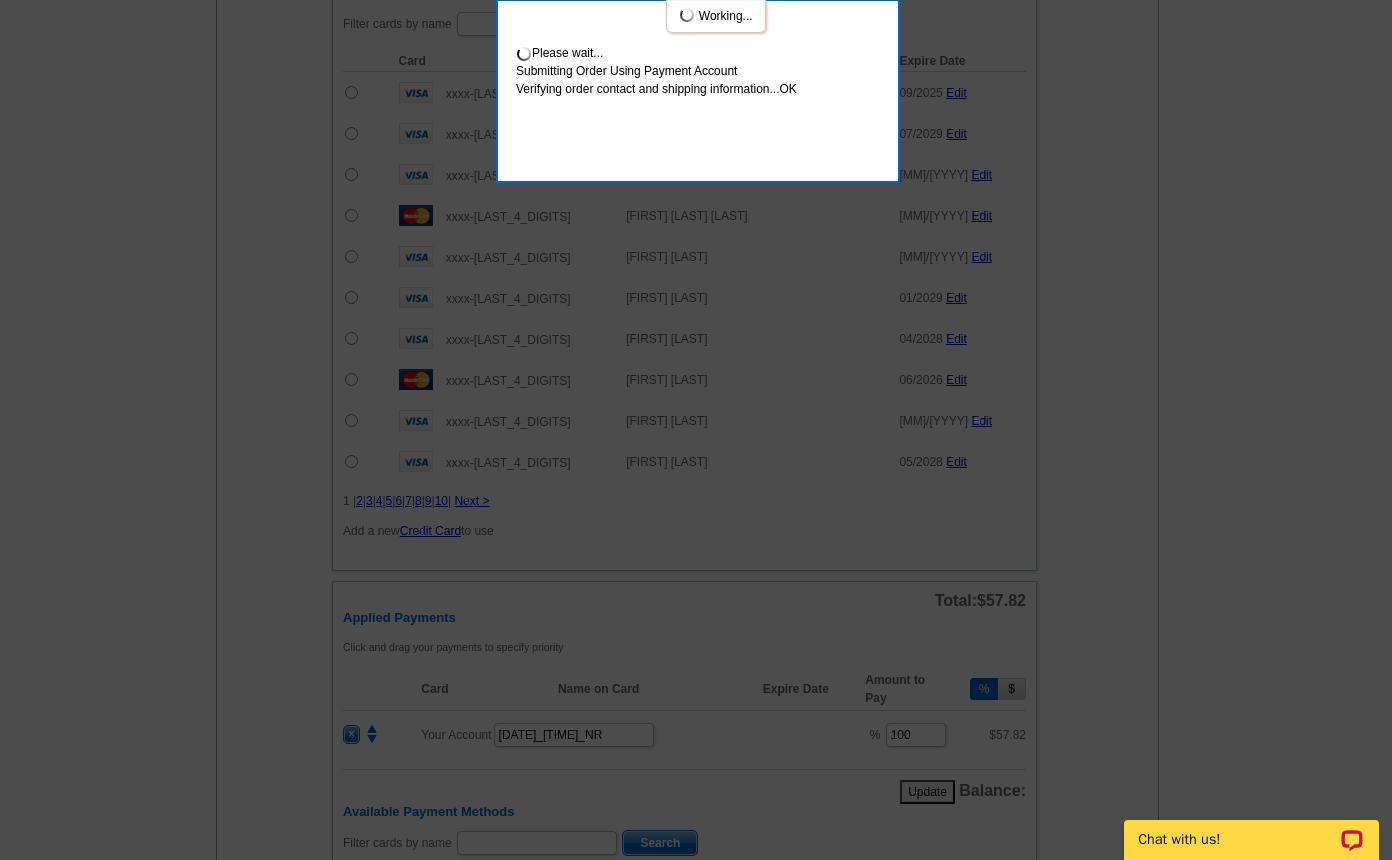 click at bounding box center (696, -356) 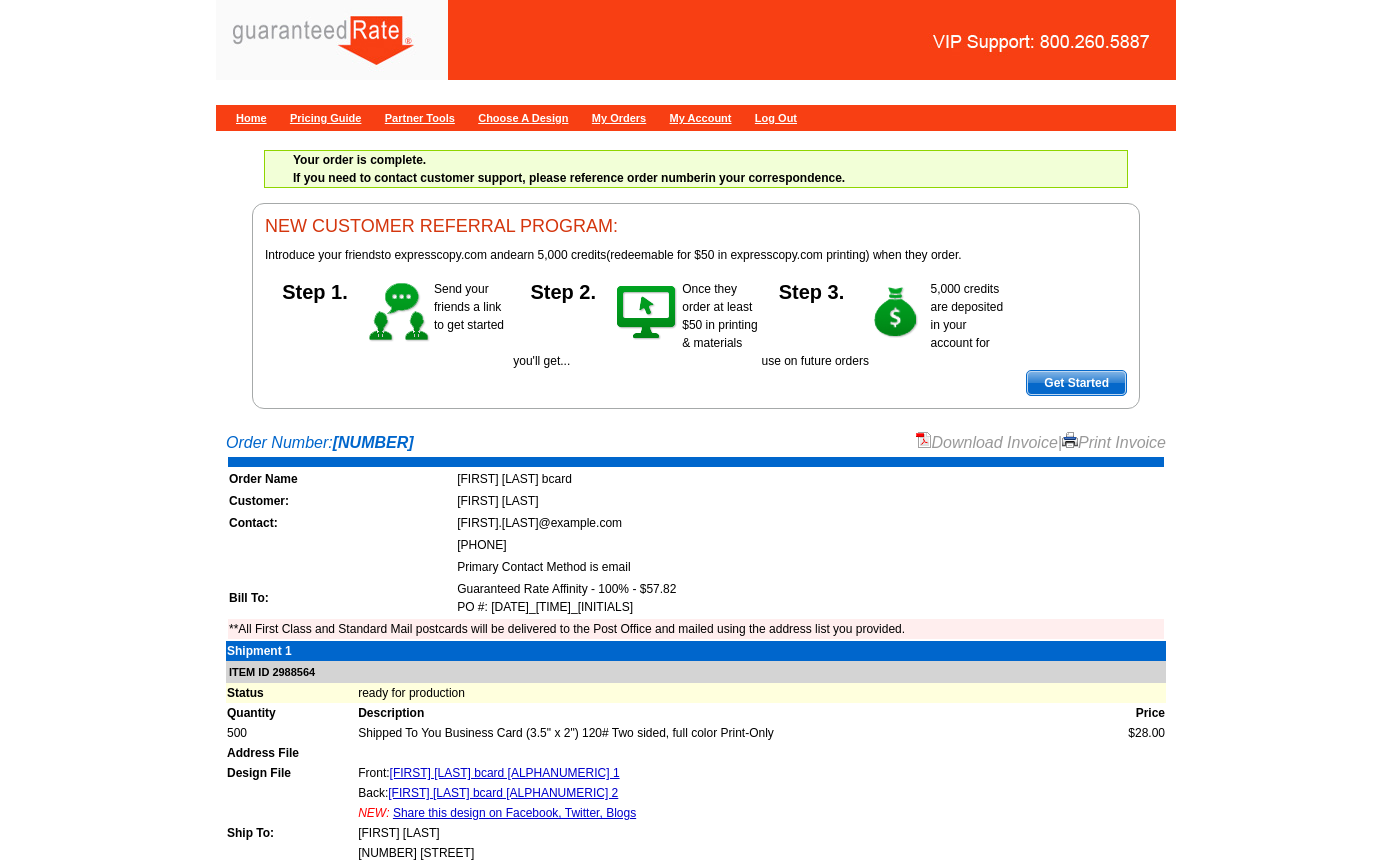 scroll, scrollTop: 0, scrollLeft: 0, axis: both 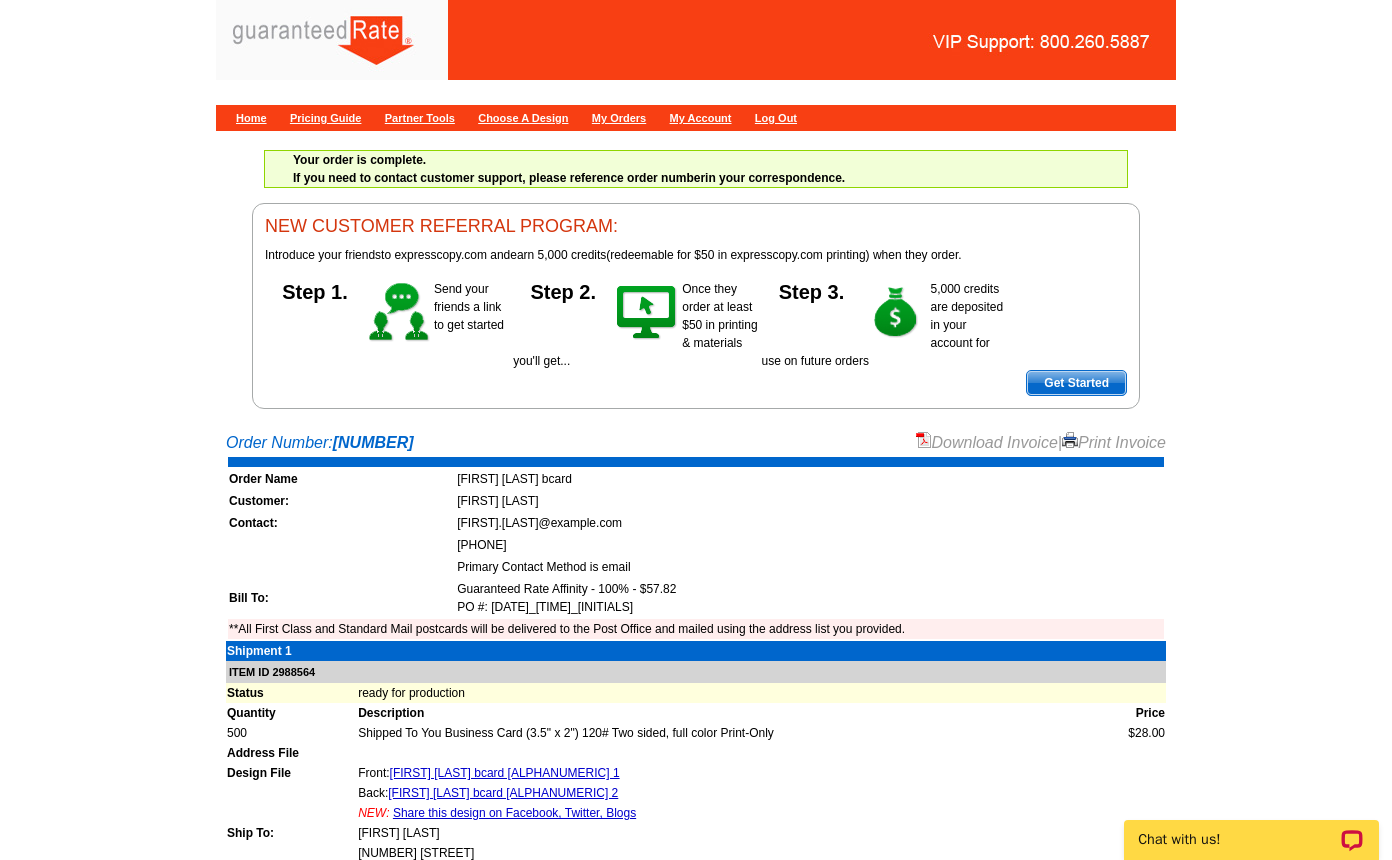 click on "NEW CUSTOMER REFERRAL PROGRAM:" at bounding box center (696, 227) 